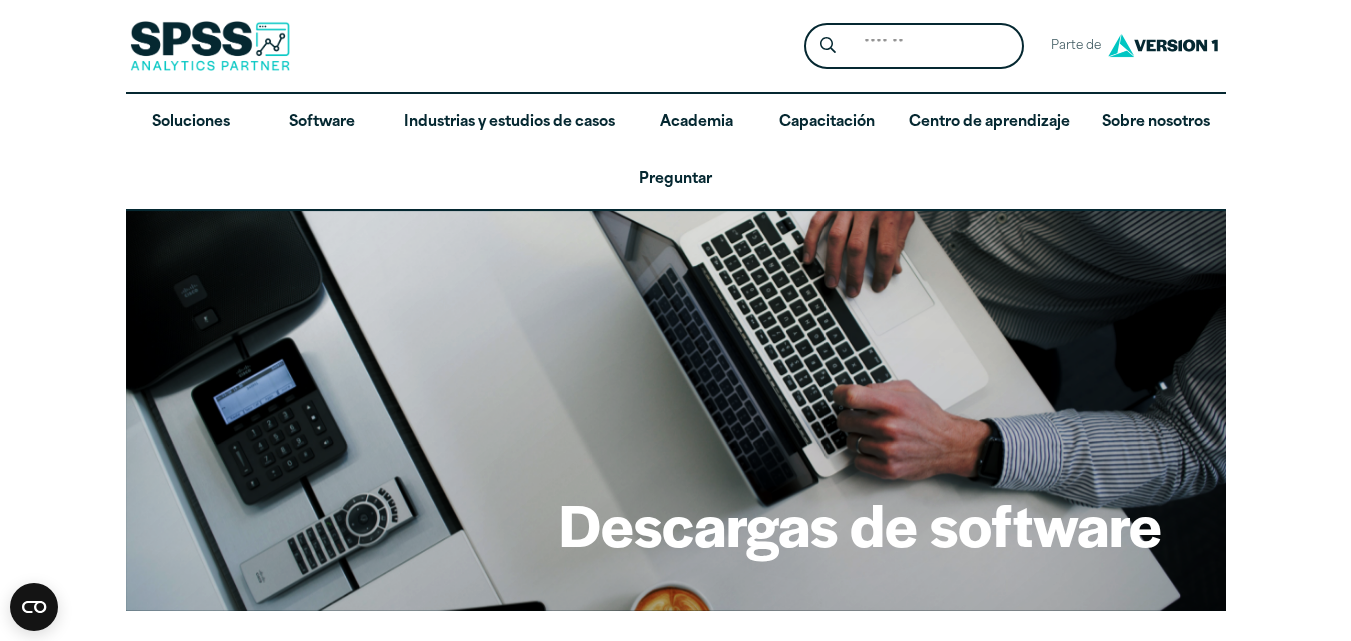 scroll, scrollTop: 0, scrollLeft: 0, axis: both 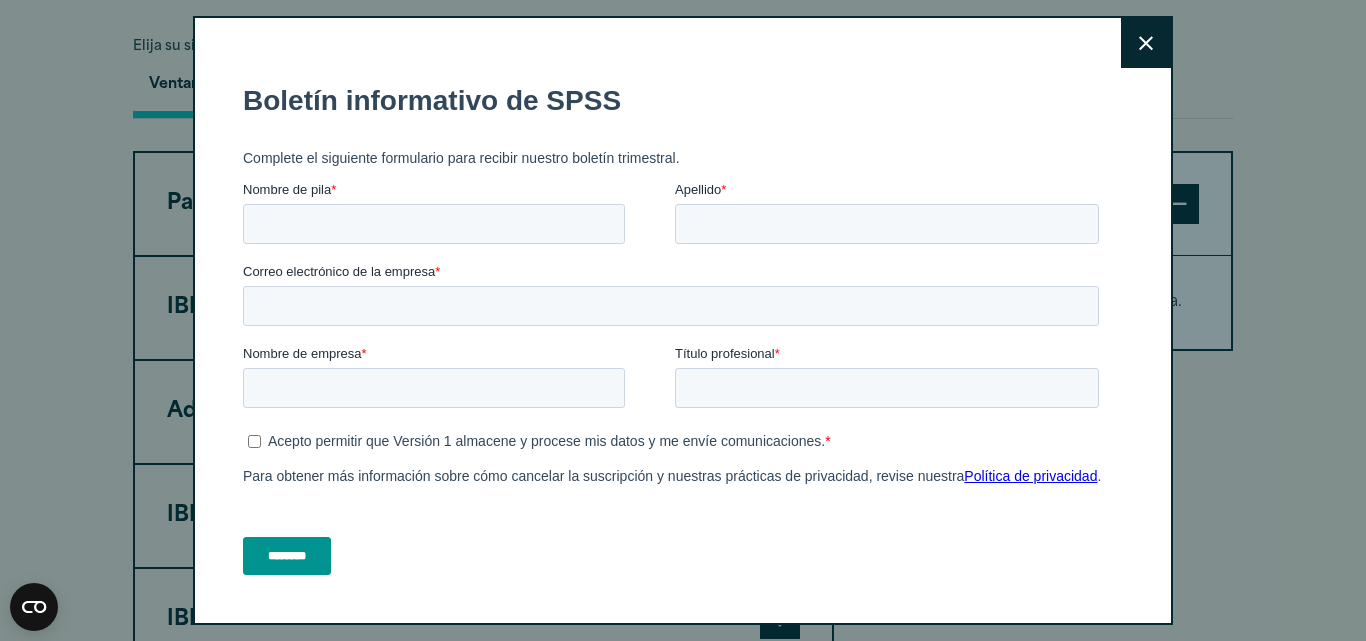 click on "Cerca" at bounding box center (1146, 43) 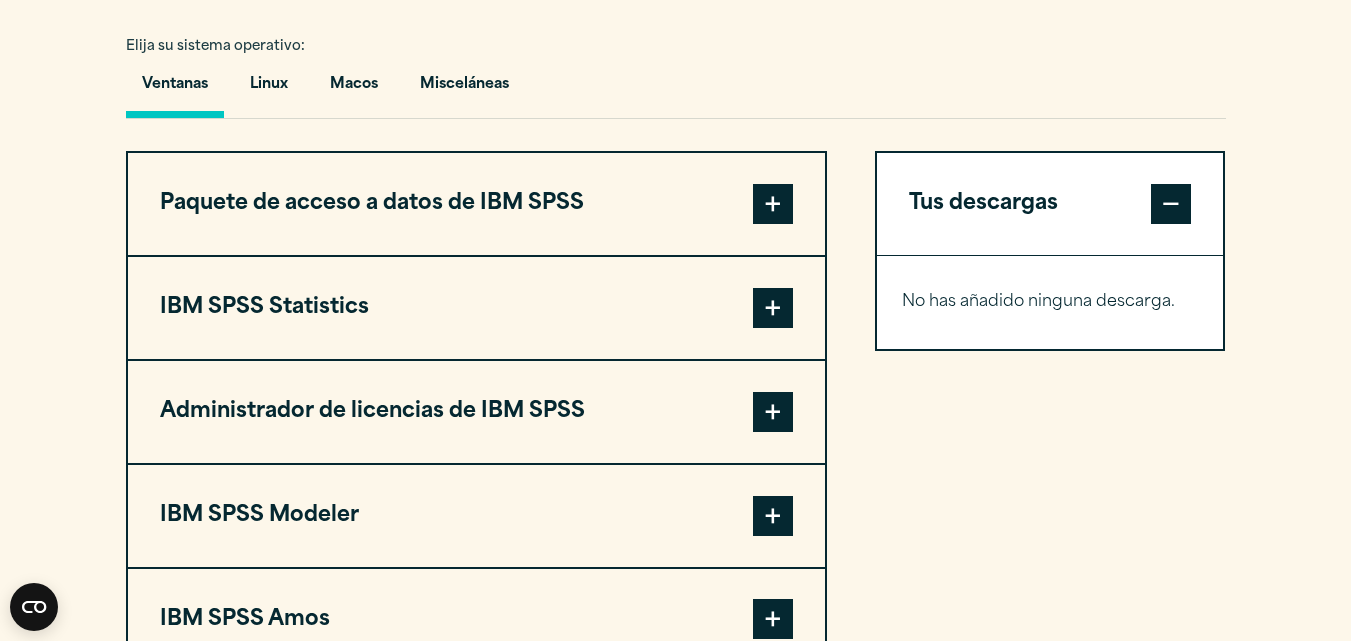 click on "Seleccione sus descargas de software
Usa la tabla a continuación para encontrar y navegar hasta las descargas que desees. Puedes agregar varios archivos a tu paquete antes de descargarlos.
Elija su sistema operativo:
Ventanas
Linux
Macos
Misceláneas
Paquete de acceso a datos de IBM SPSS
0" at bounding box center (675, 257) 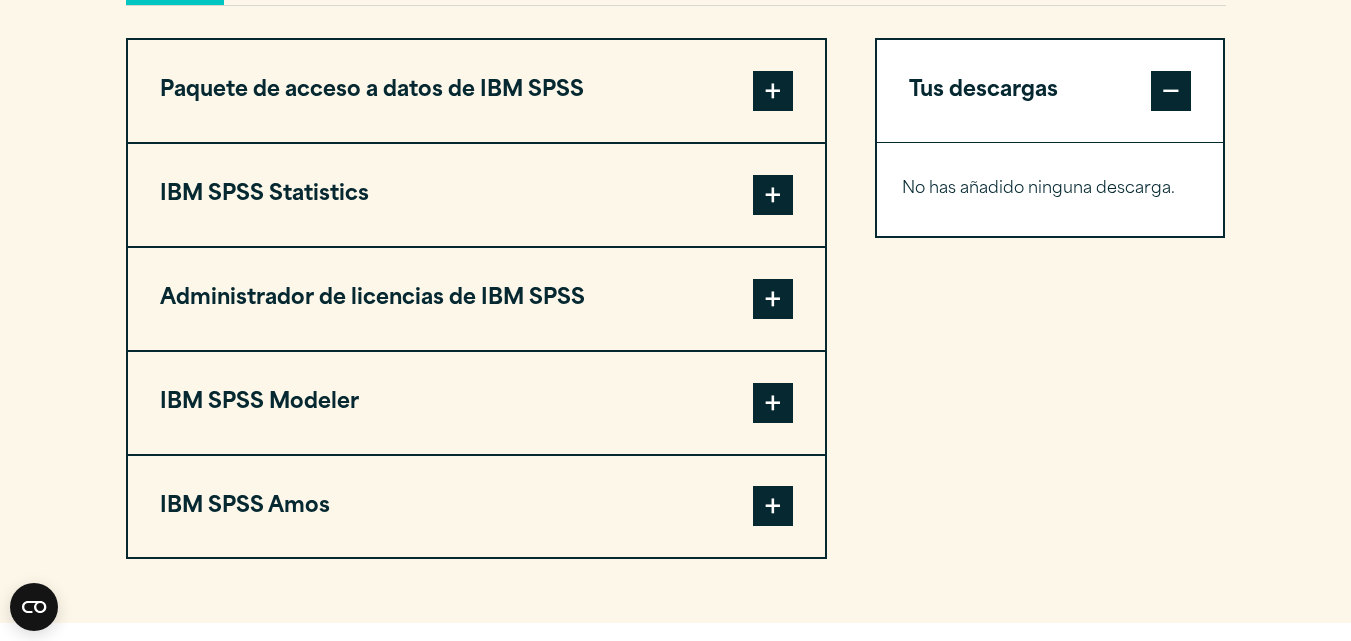 scroll, scrollTop: 1880, scrollLeft: 0, axis: vertical 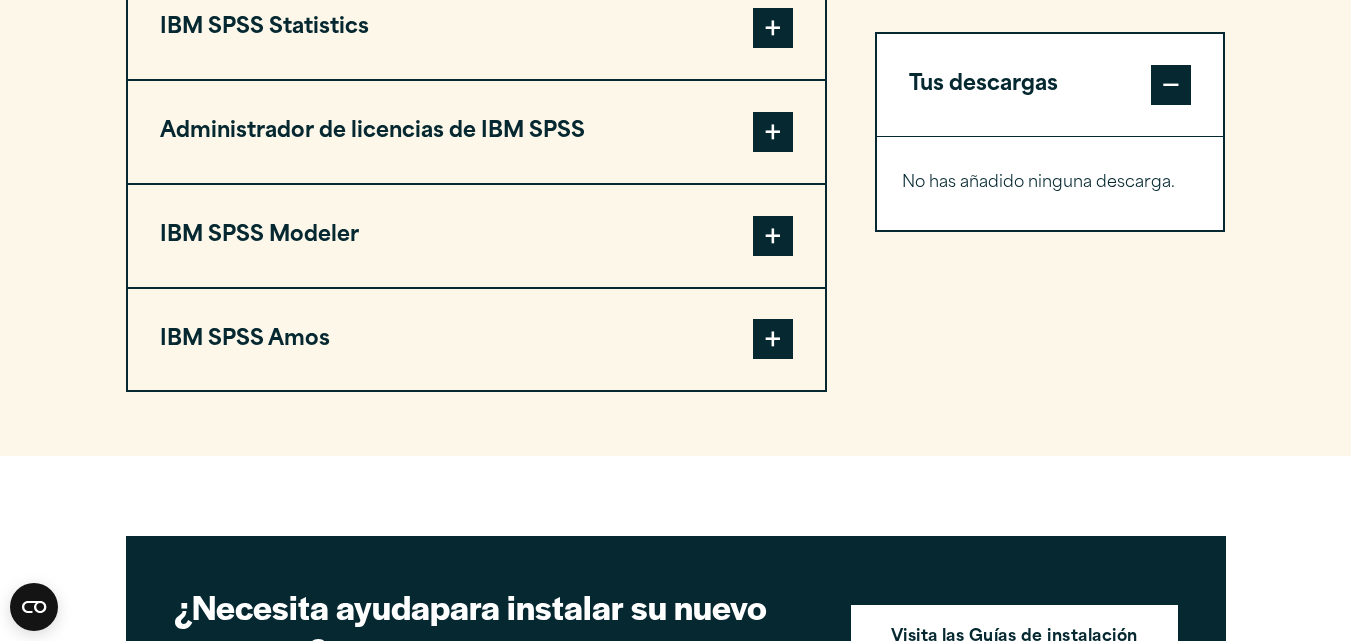 click on "IBM SPSS Amos" at bounding box center [245, 339] 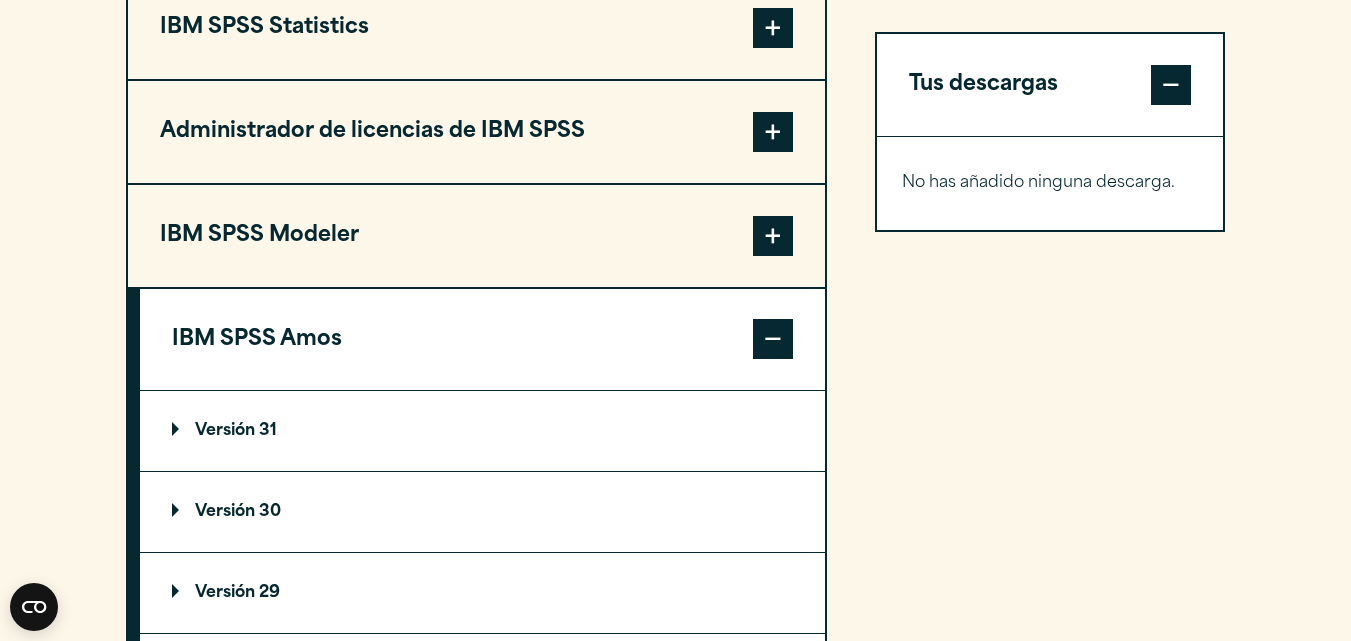 click on "Seleccione sus descargas de software
Usa la tabla a continuación para encontrar y navegar hasta las descargas que desees. Puedes agregar varios archivos a tu paquete antes de descargarlos.
Elija su sistema operativo:
Ventanas
Linux
Macos
Misceláneas
Paquete de acceso a datos de IBM SPSS
0" at bounding box center [675, 221] 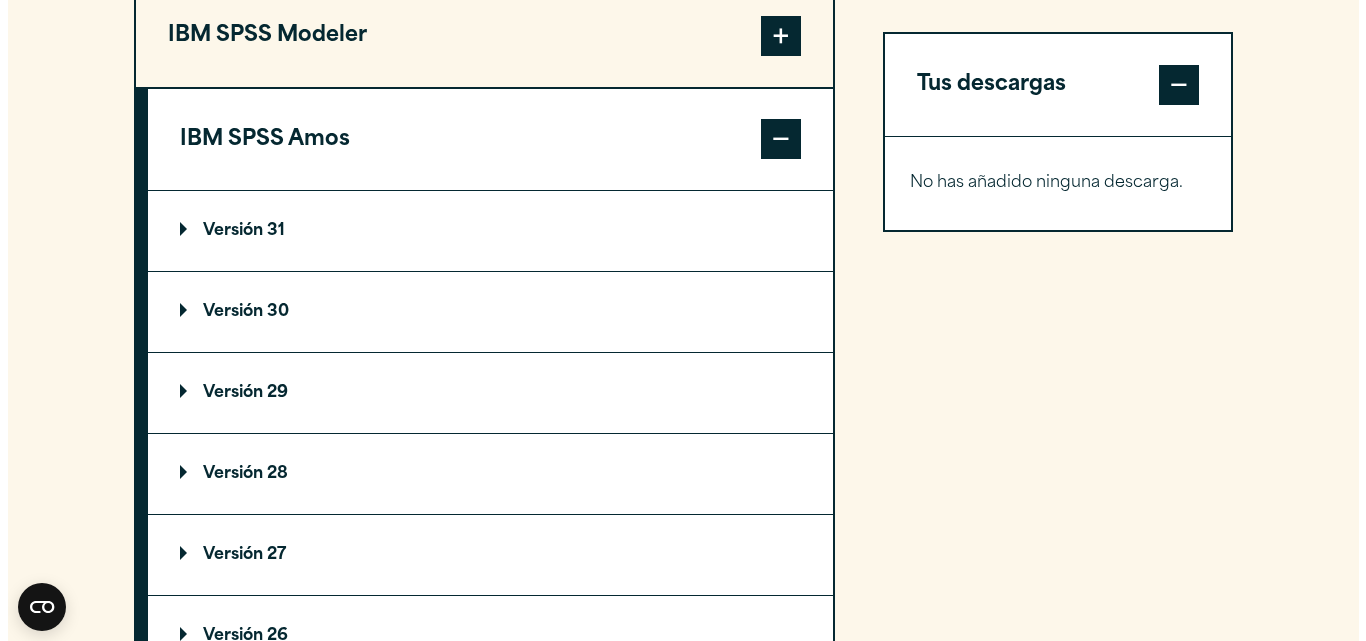 scroll, scrollTop: 2120, scrollLeft: 0, axis: vertical 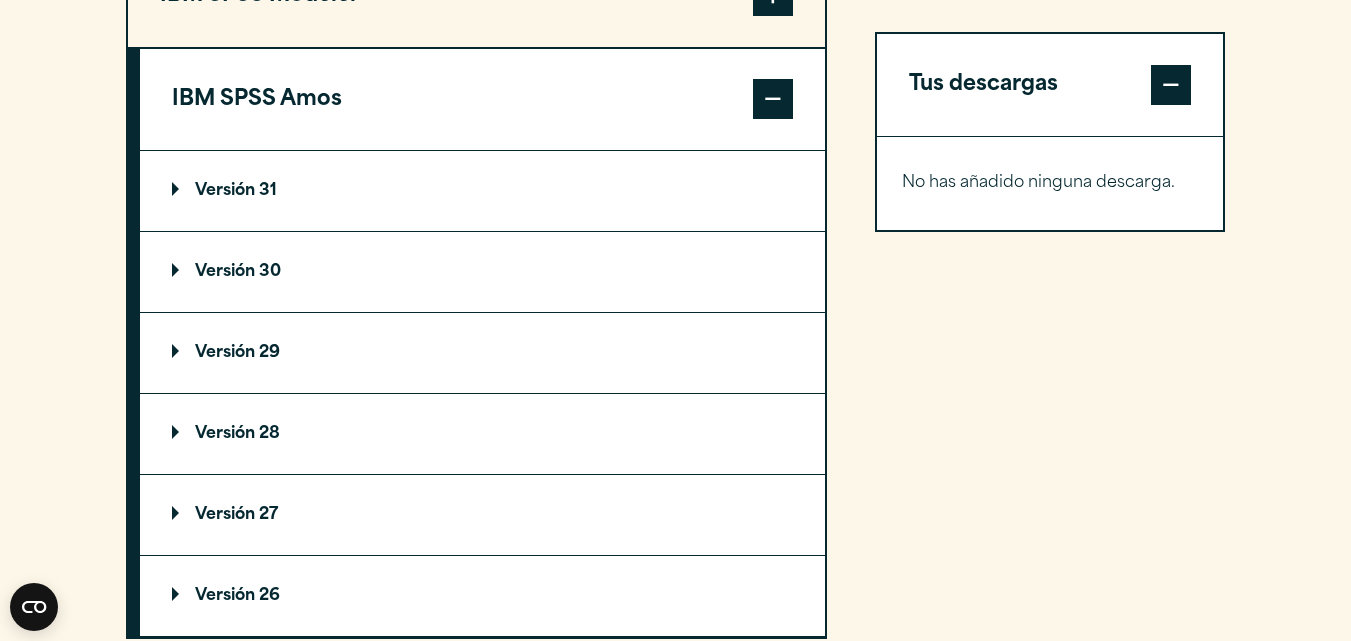 click on "Versión 28" at bounding box center (237, 434) 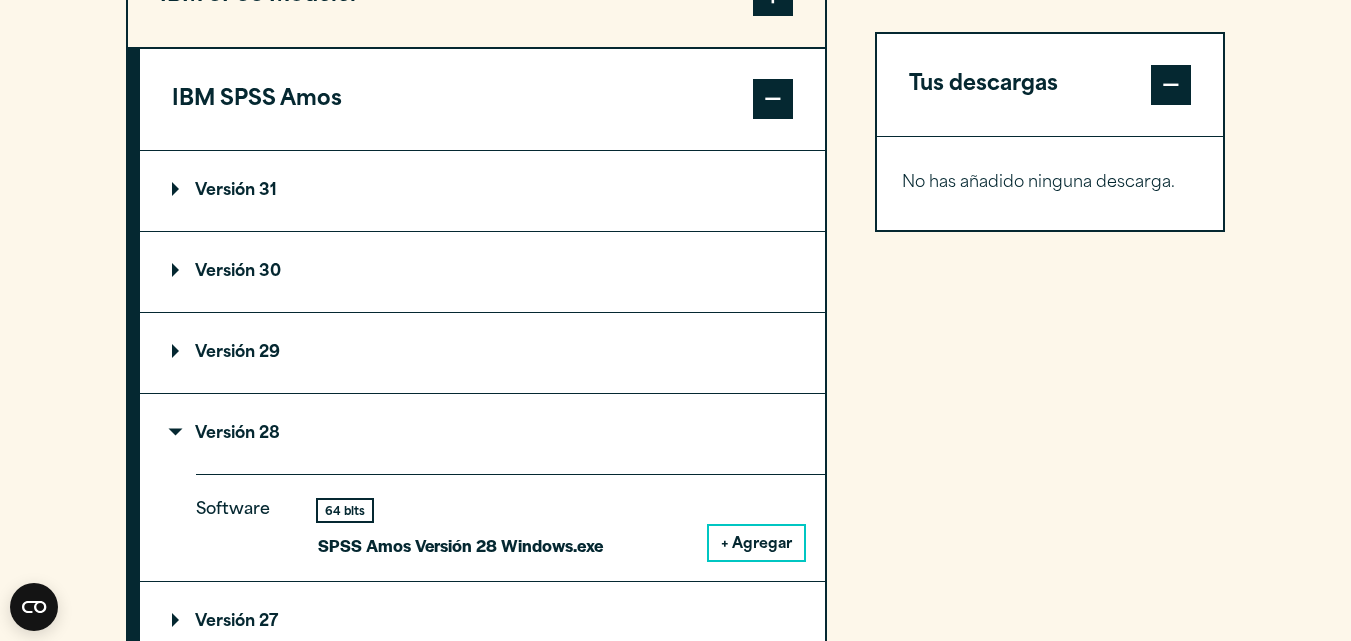 click on "+ Agregar" at bounding box center [756, 544] 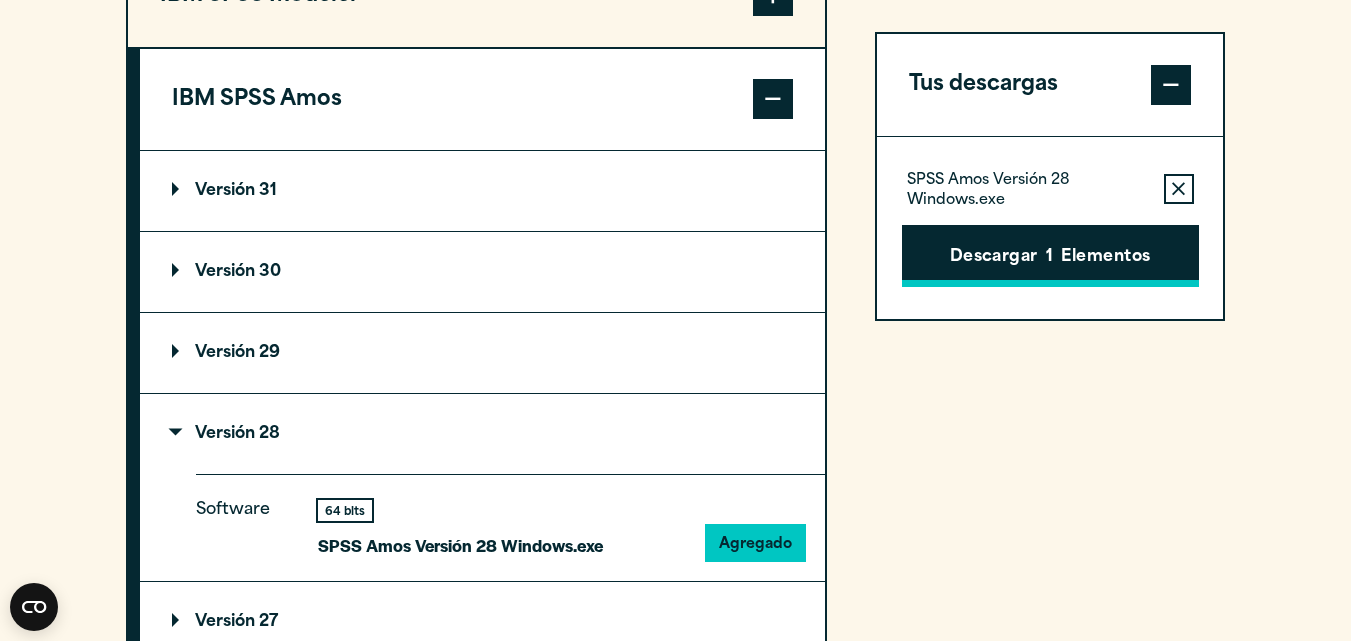 click on "1" at bounding box center [1049, 257] 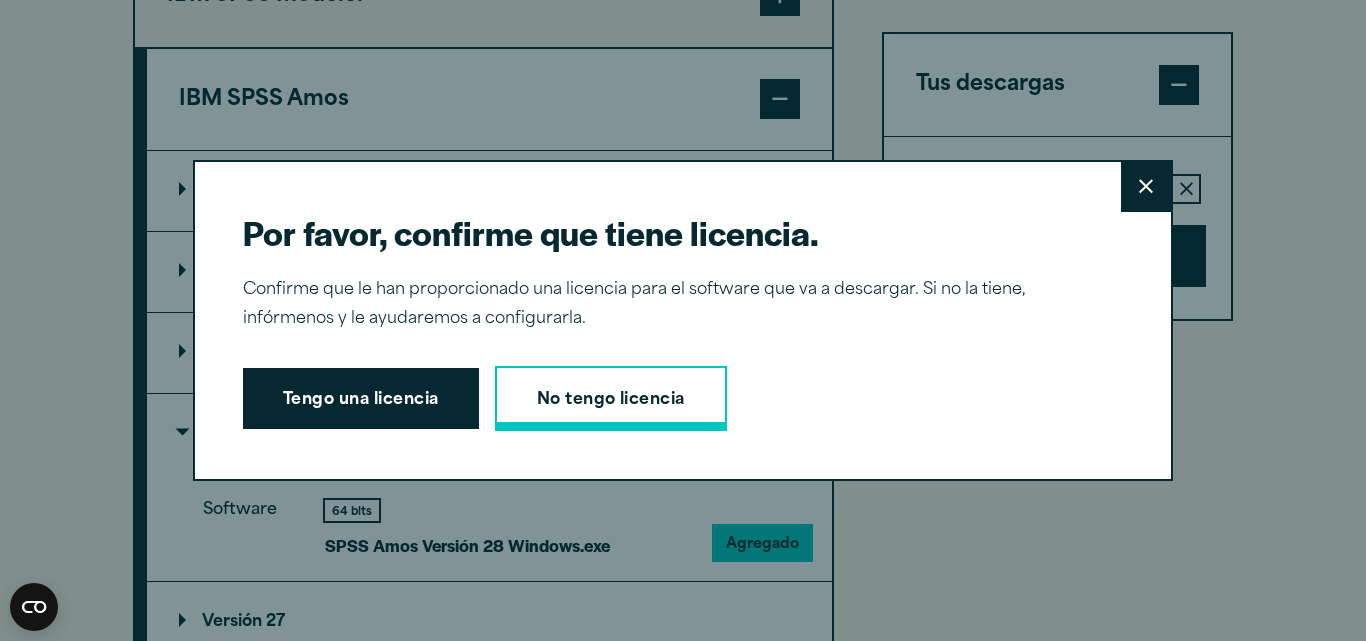 click on "No tengo licencia" at bounding box center [611, 400] 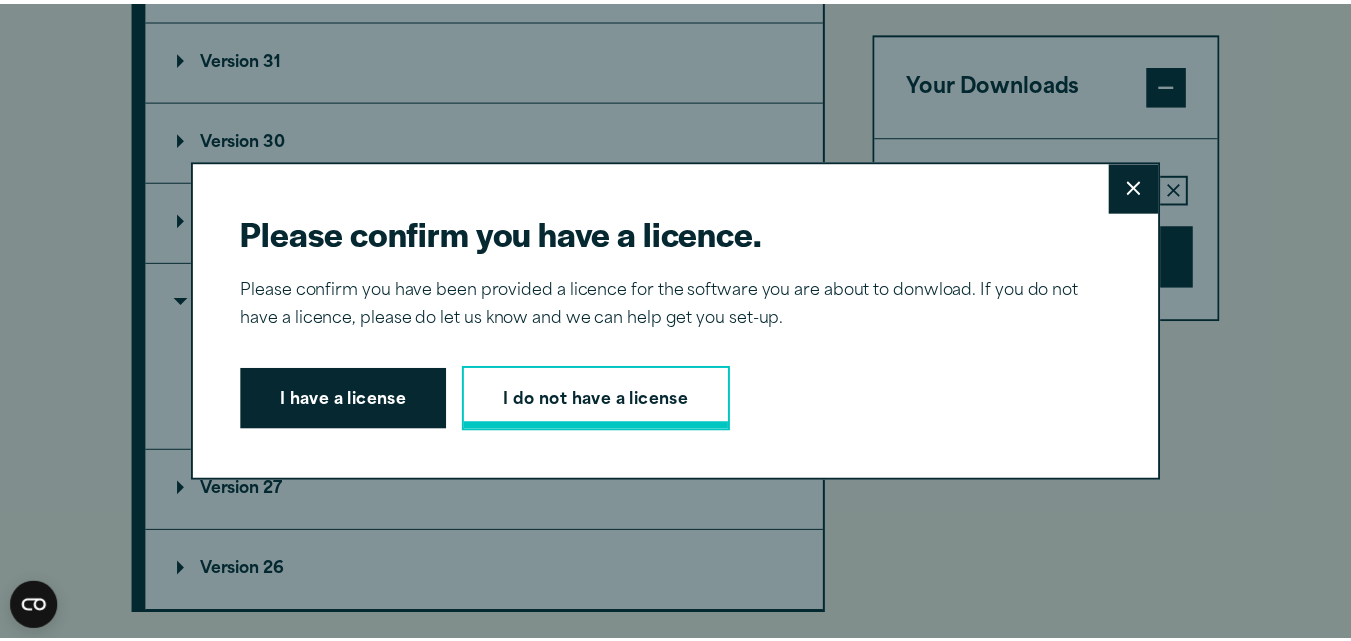 scroll, scrollTop: 1988, scrollLeft: 0, axis: vertical 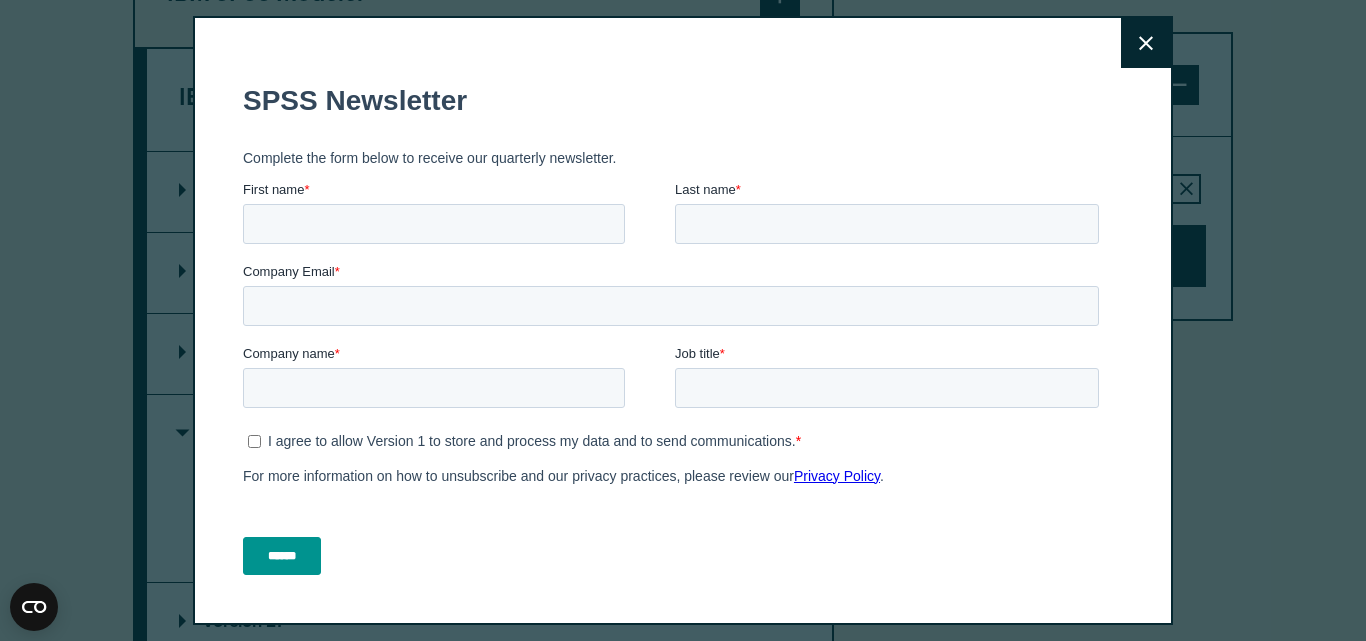 click on "Close" at bounding box center [1146, 43] 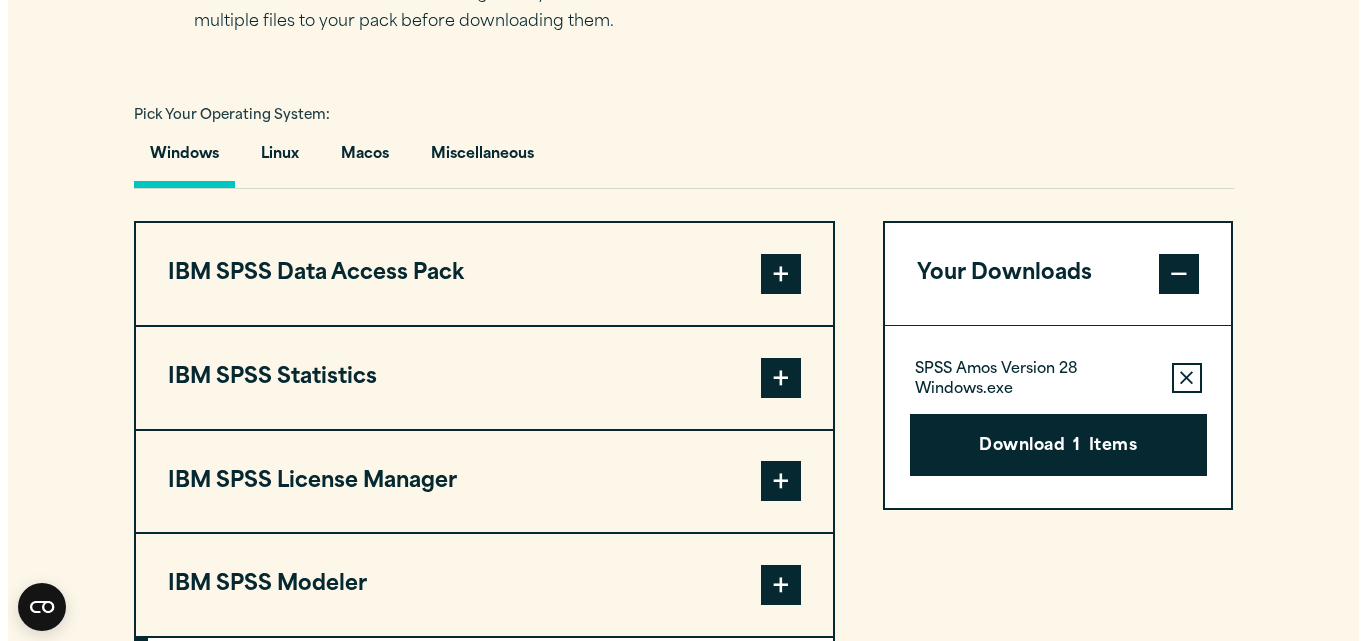 scroll, scrollTop: 1391, scrollLeft: 0, axis: vertical 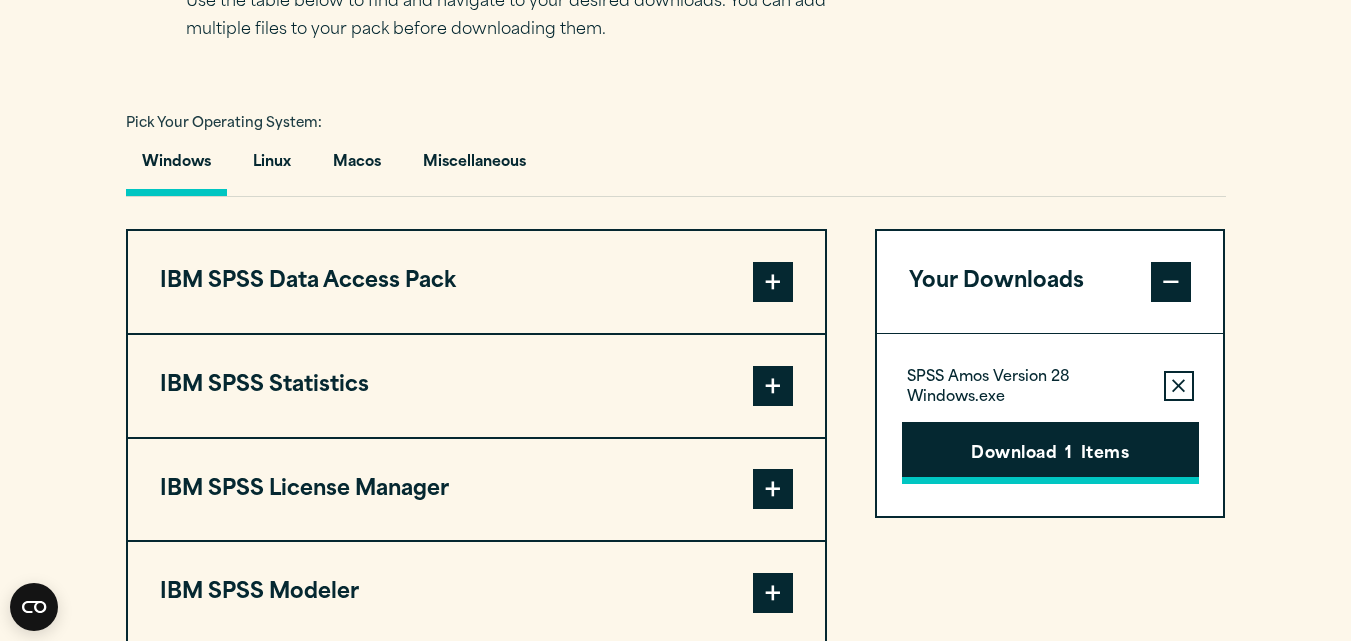 click on "Download  1  Items" at bounding box center [1050, 453] 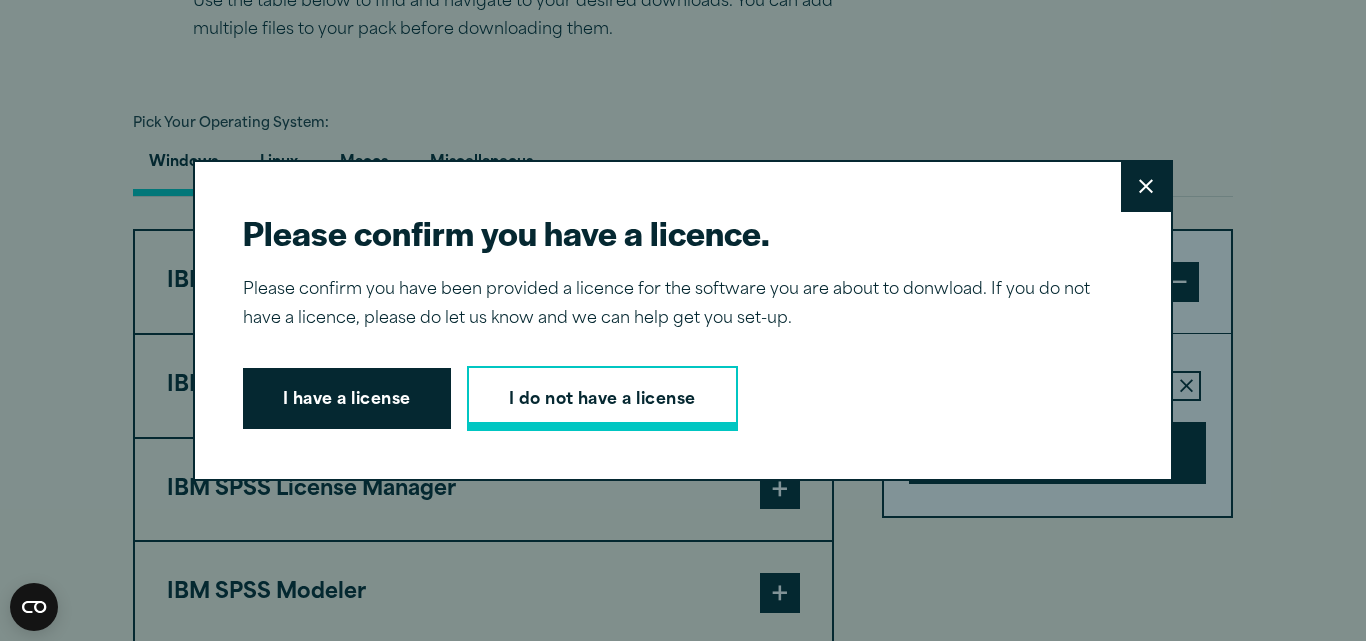 click on "I do not have a license" at bounding box center (602, 399) 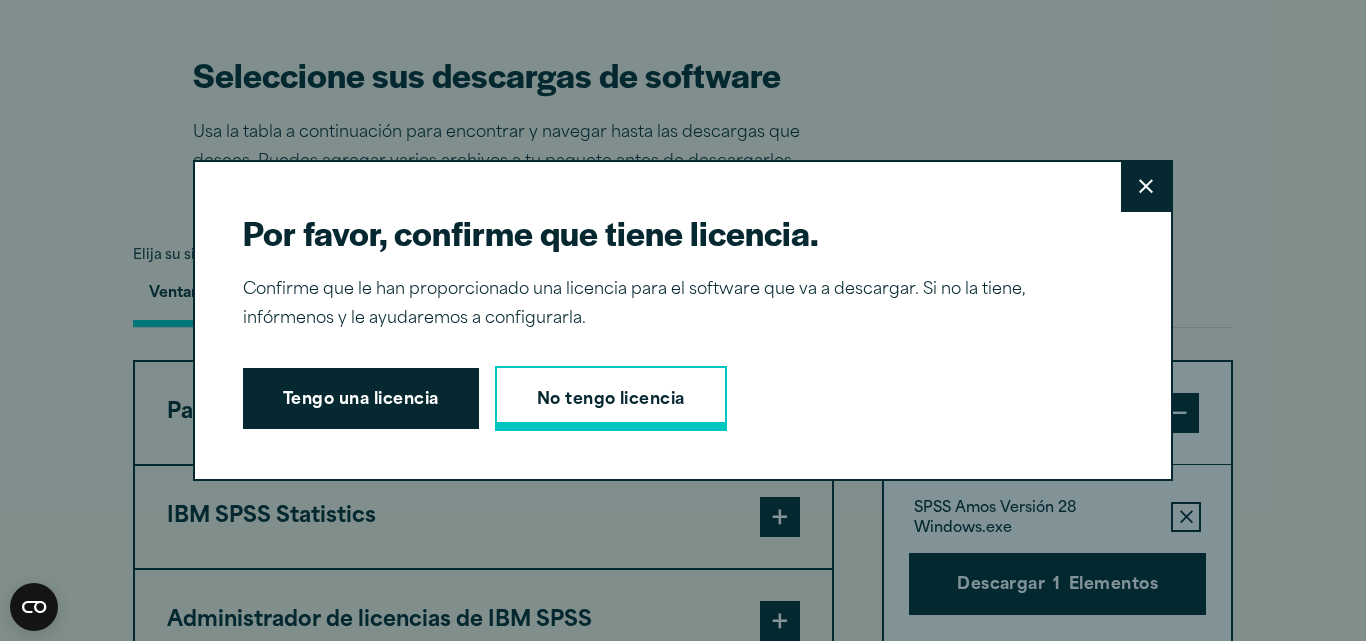 scroll, scrollTop: 1522, scrollLeft: 0, axis: vertical 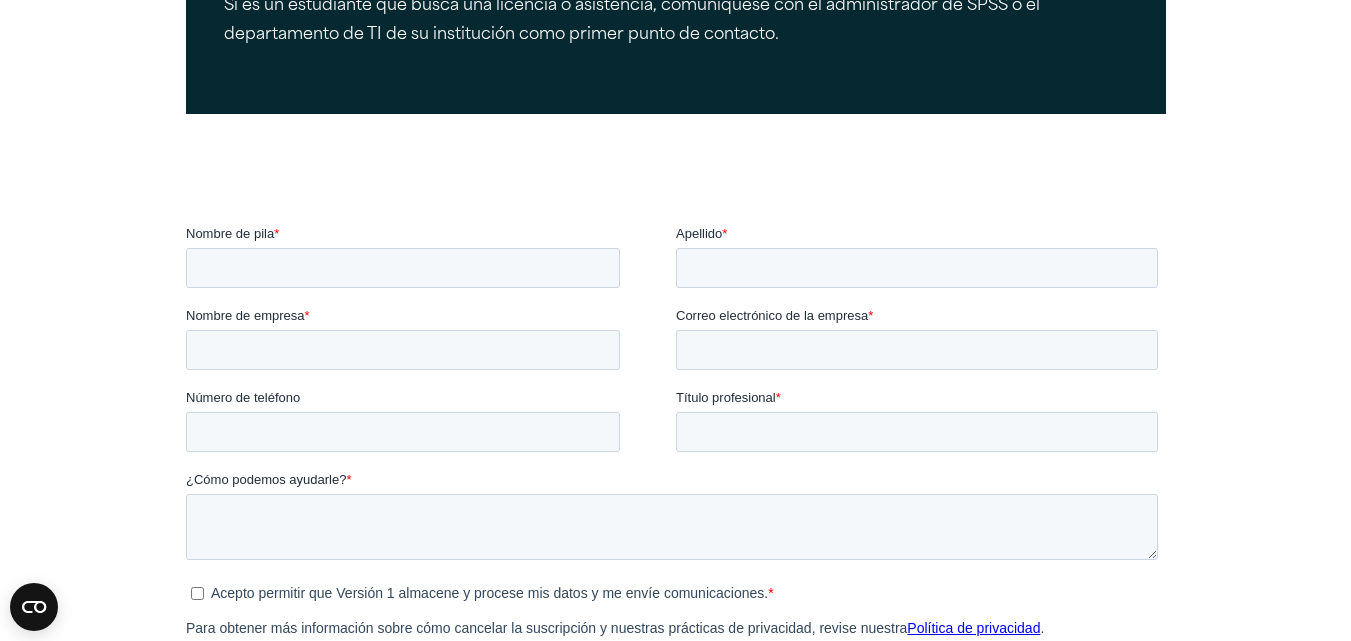 click on "Sin clave de licencia
Nos dedicamos a garantizar que usted reciba el mayor valor posible de su relación con nosotros.
Complete el formulario a continuación si no tiene una clave de licencia y un miembro del equipo se comunicará con usted.
¿Es usted un estudiante?
Si es un estudiante que busca una licencia o asistencia, comuníquese con el administrador de SPSS o el departamento de TI de su institución como primer punto de contacto." at bounding box center (675, 206) 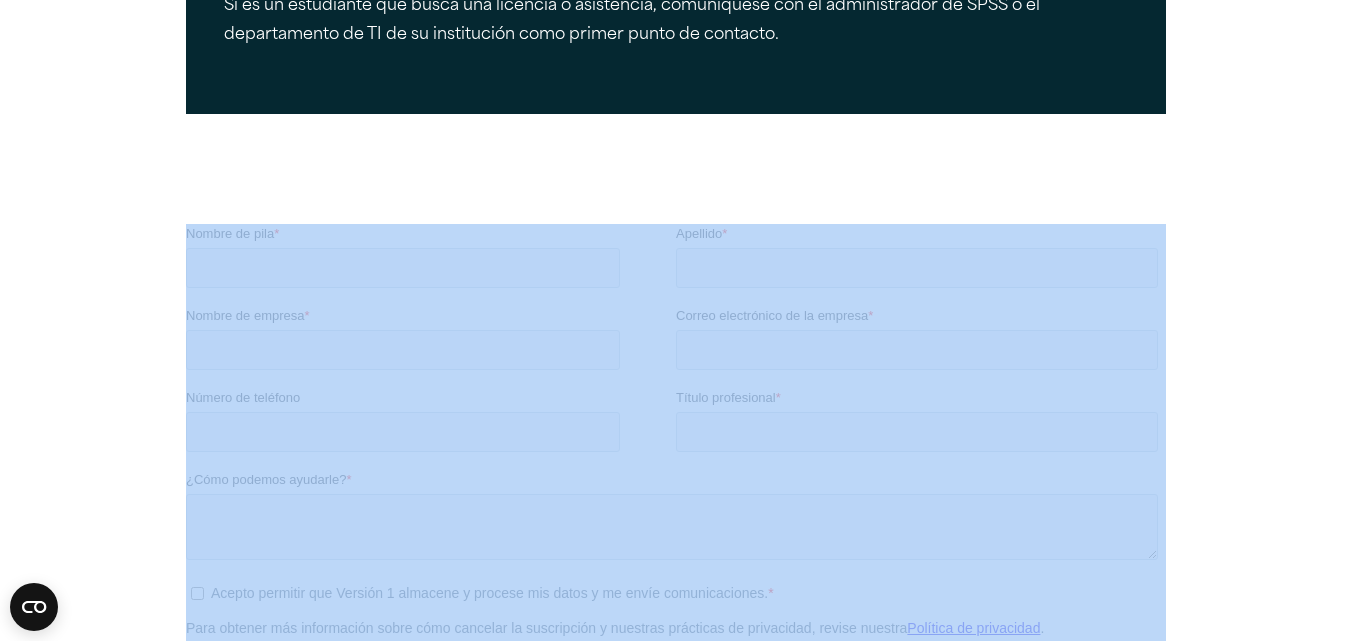 click on "Sin clave de licencia
Nos dedicamos a garantizar que usted reciba el mayor valor posible de su relación con nosotros.
Complete el formulario a continuación si no tiene una clave de licencia y un miembro del equipo se comunicará con usted.
¿Es usted un estudiante?
Si es un estudiante que busca una licencia o asistencia, comuníquese con el administrador de SPSS o el departamento de TI de su institución como primer punto de contacto." at bounding box center (675, 206) 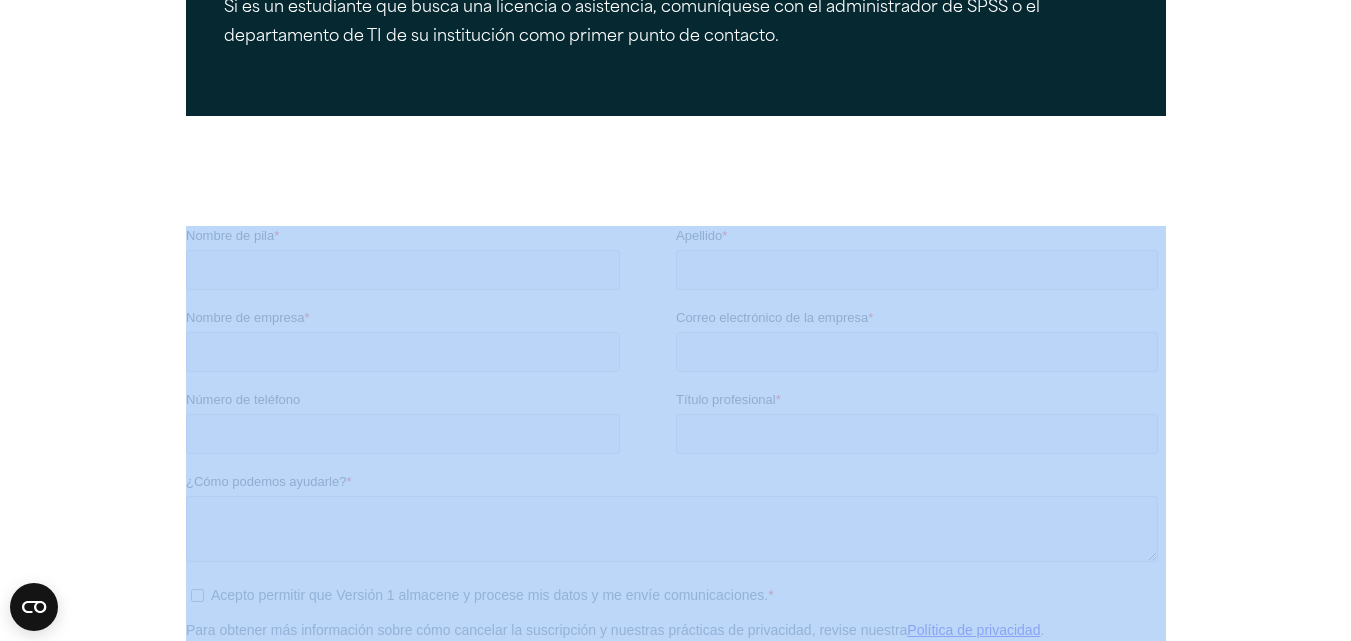 scroll, scrollTop: 600, scrollLeft: 0, axis: vertical 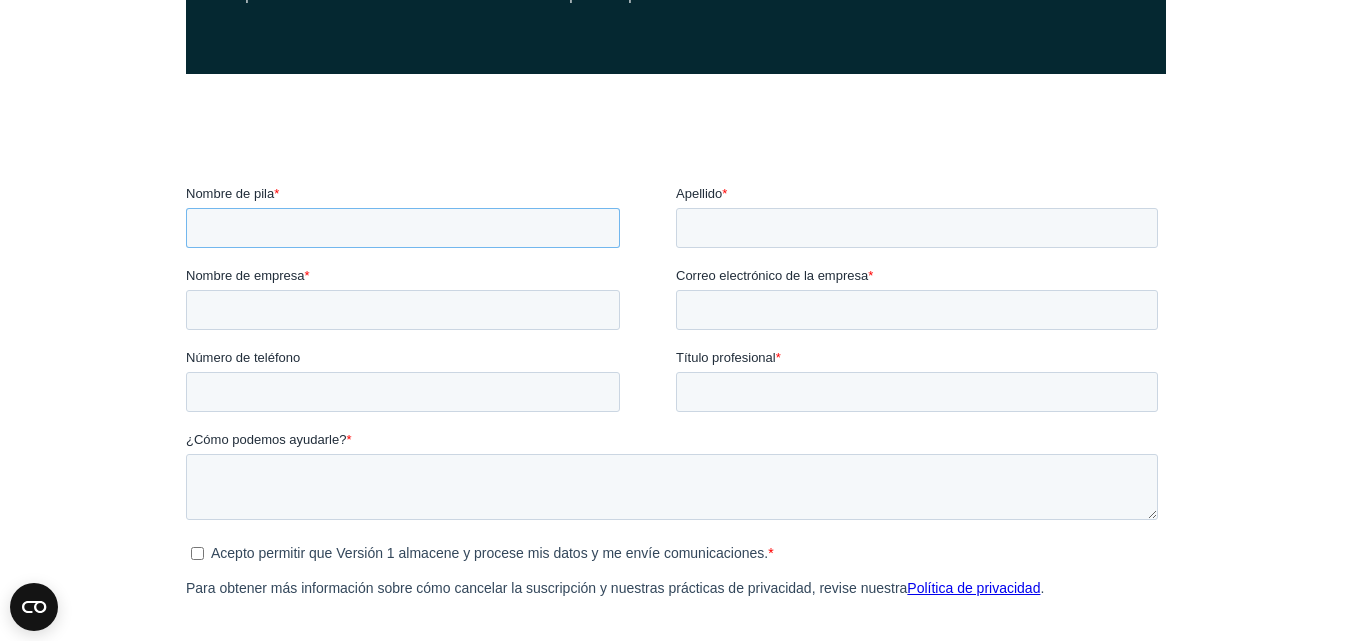 click on "Nombre de pila  *" at bounding box center (402, 227) 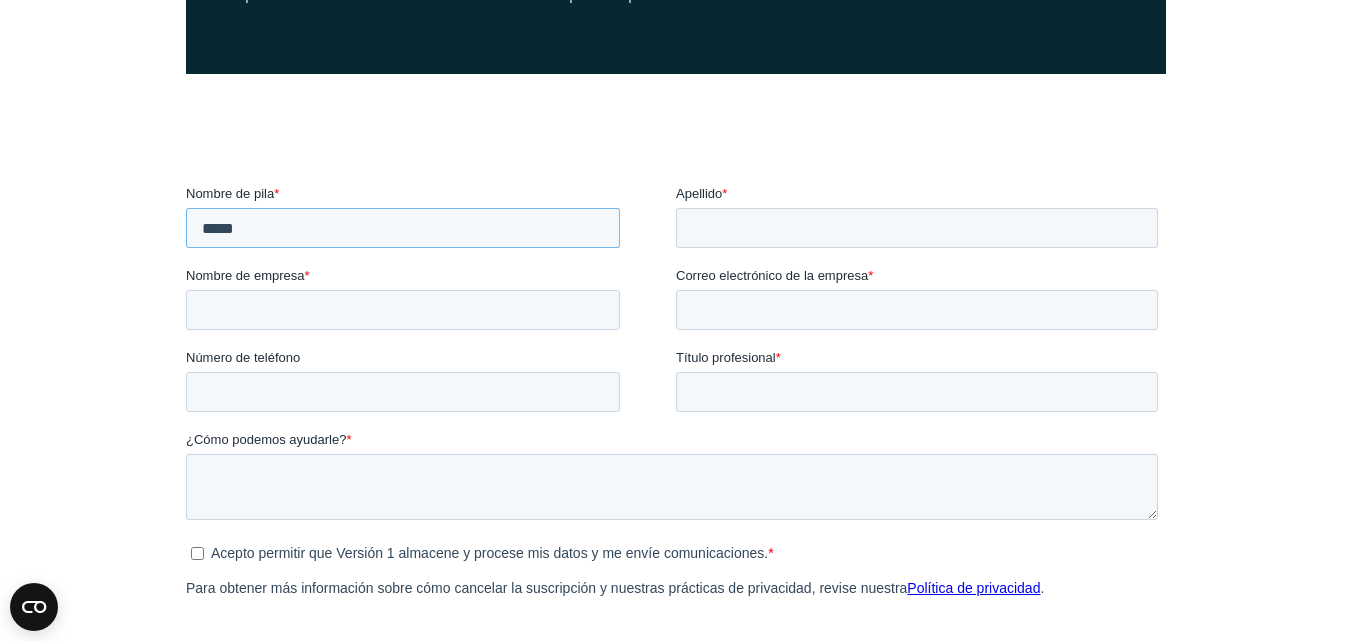 type on "*****" 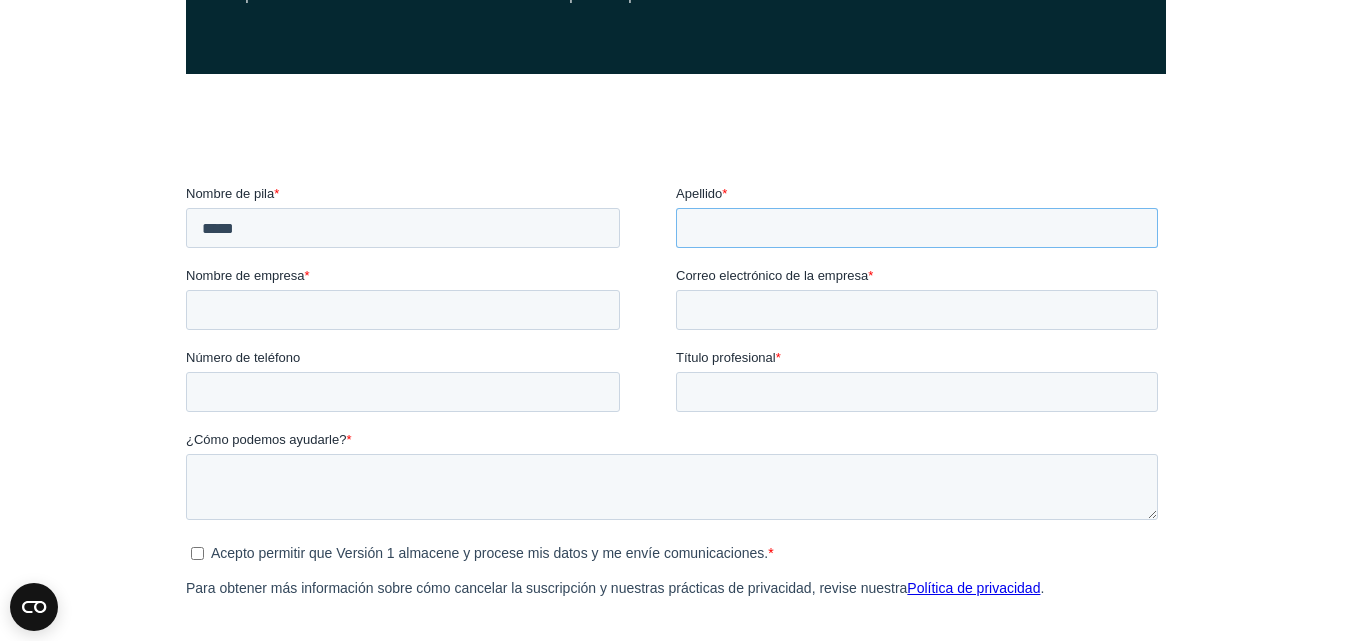 click on "Apellido  *" at bounding box center [916, 227] 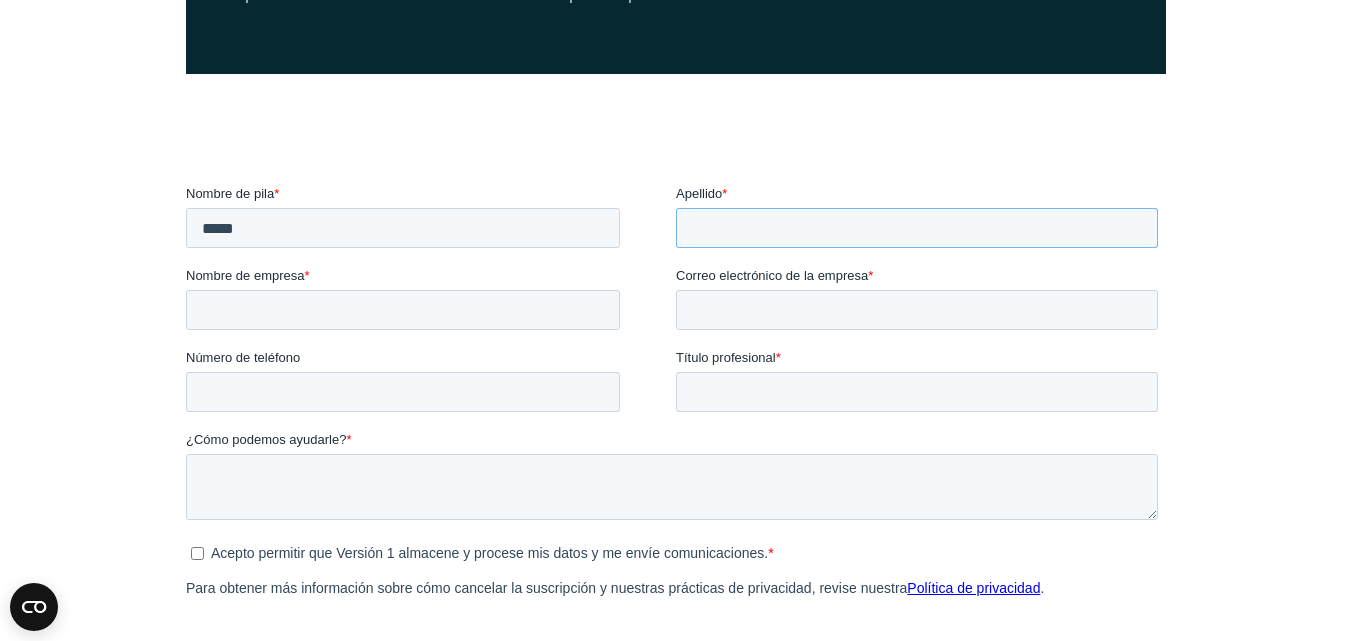 type on "**********" 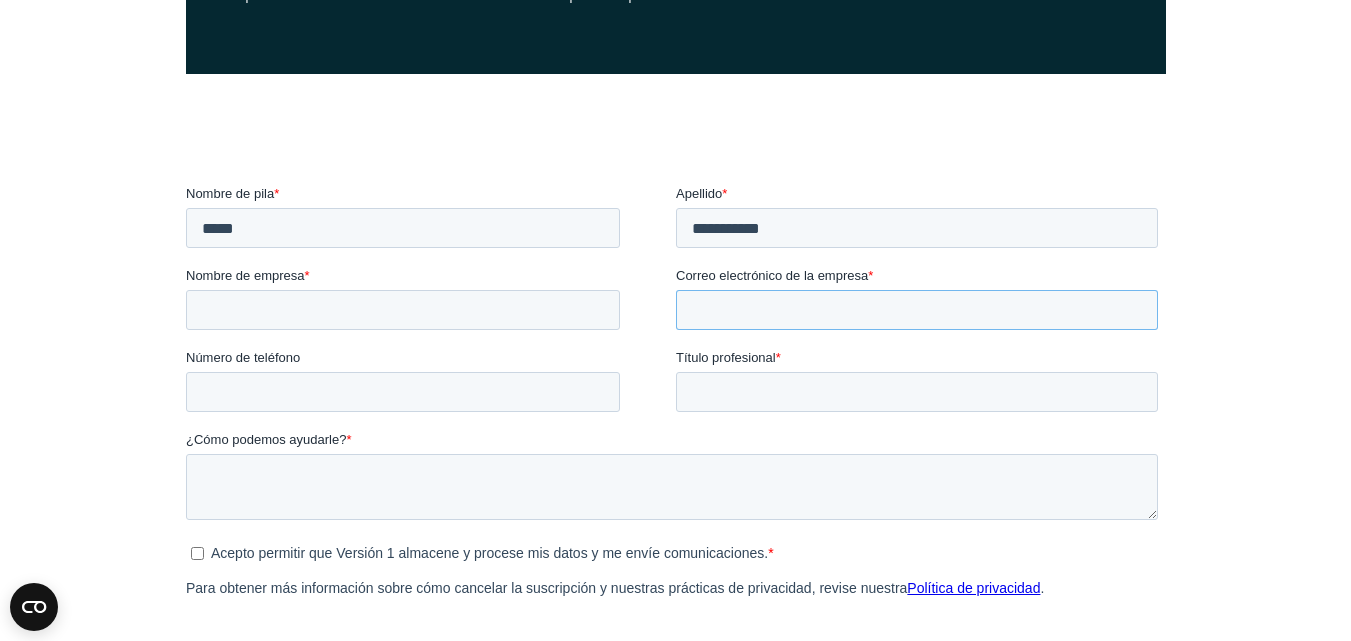type on "**********" 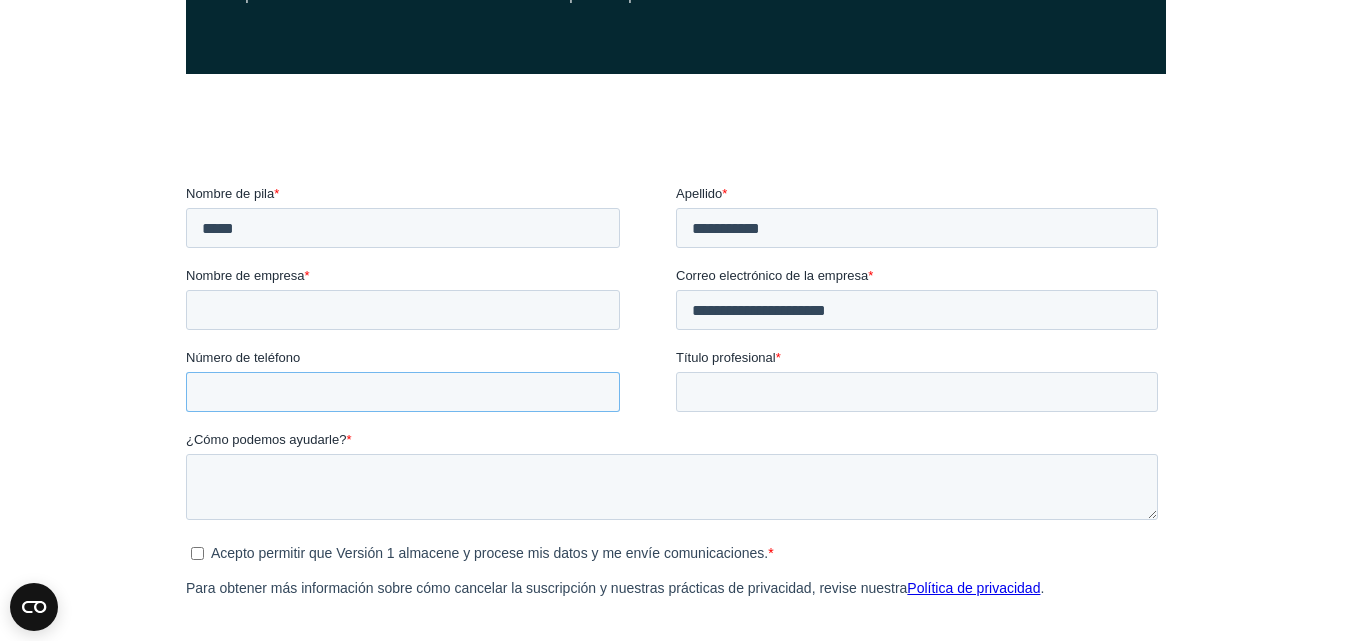 type on "**********" 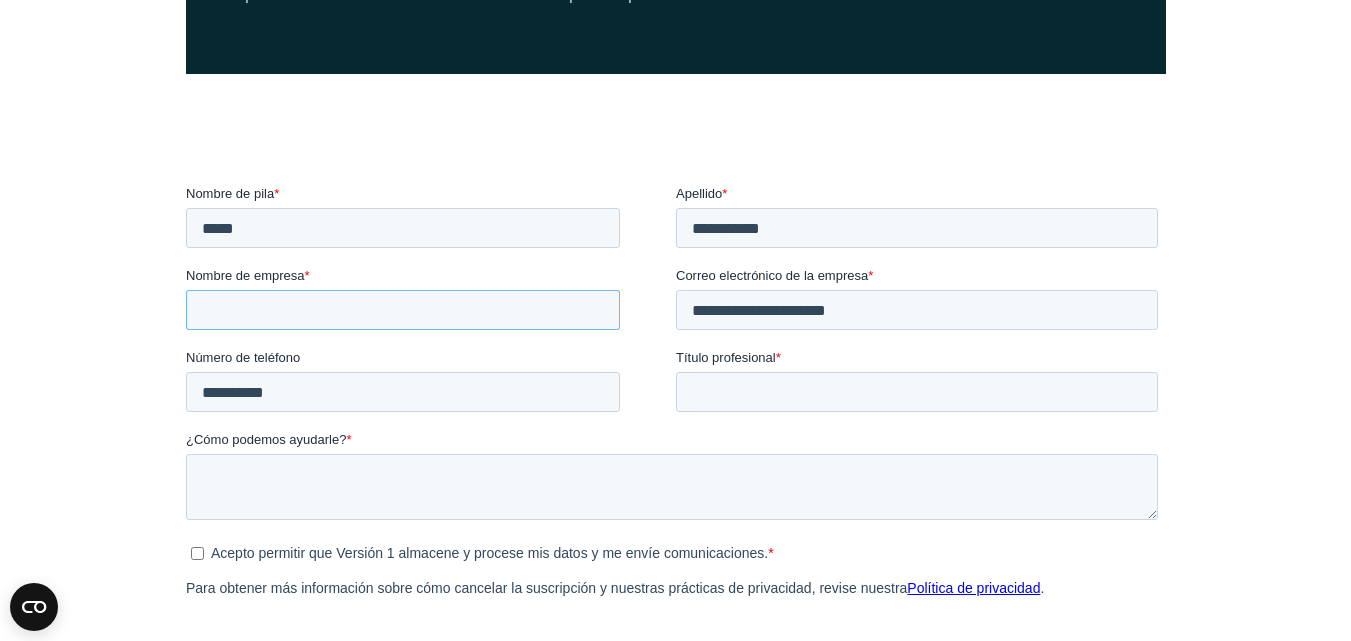 click on "Nombre de empresa  *" at bounding box center (402, 309) 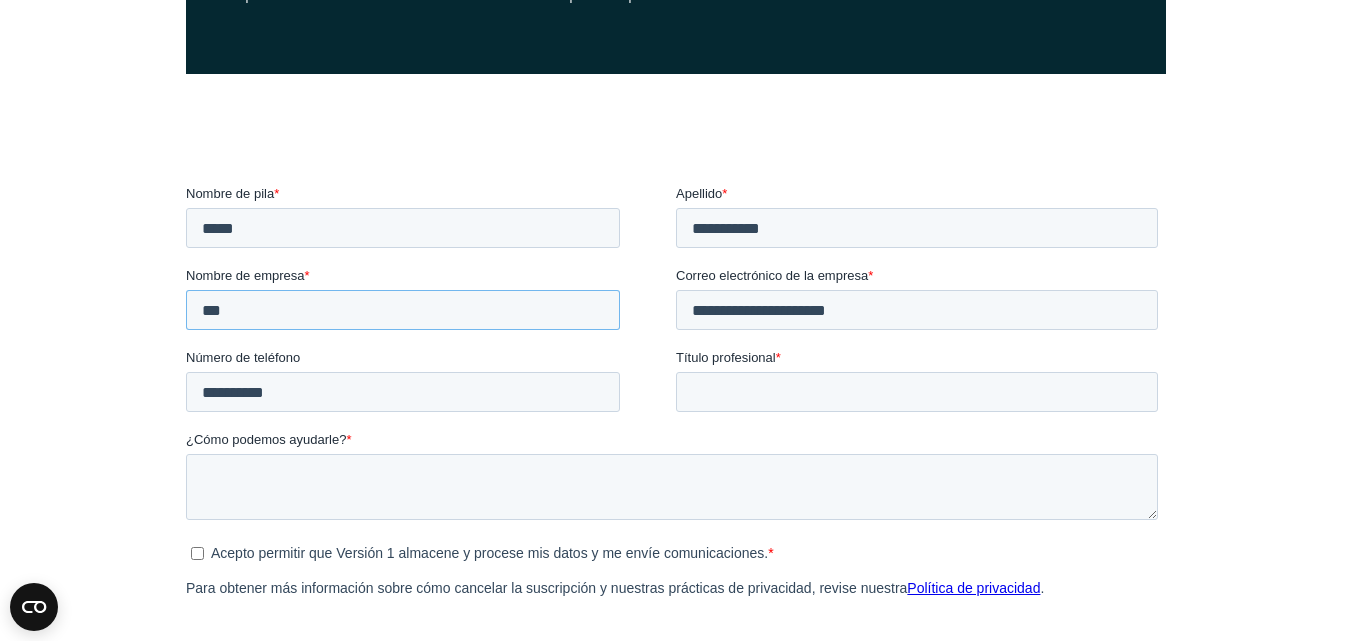 type on "***" 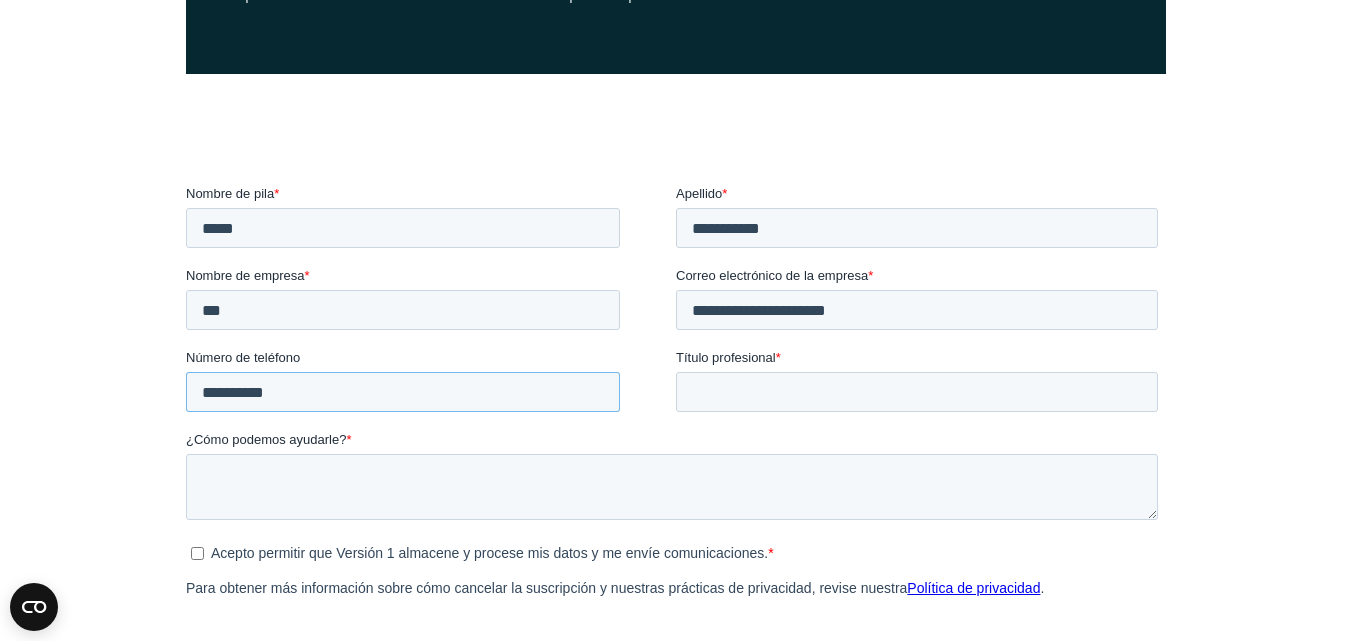 click on "**********" at bounding box center (402, 391) 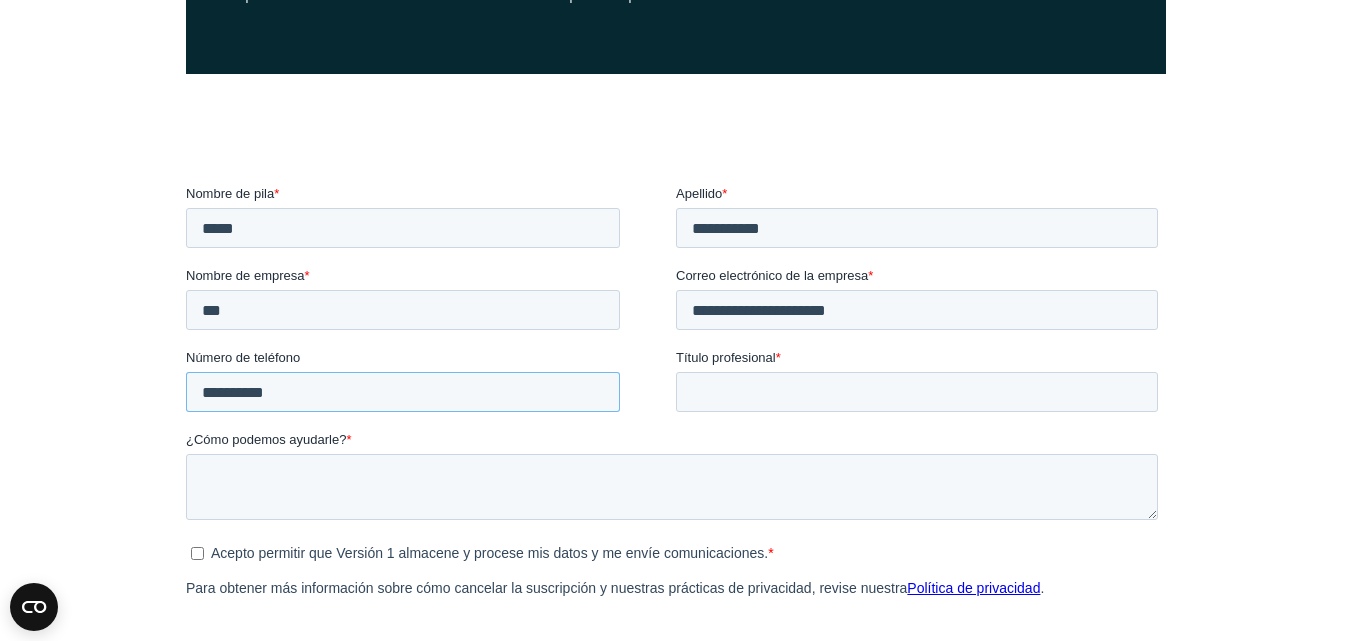 type on "**********" 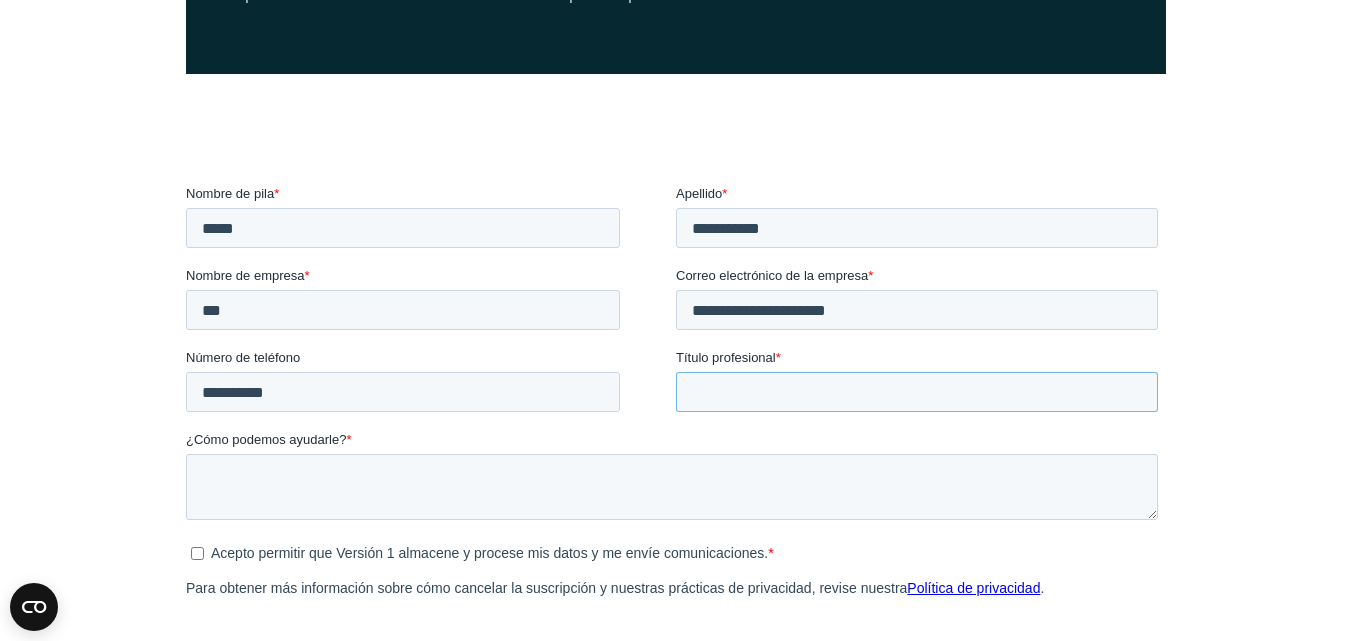 click on "Título profesional  *" at bounding box center [916, 391] 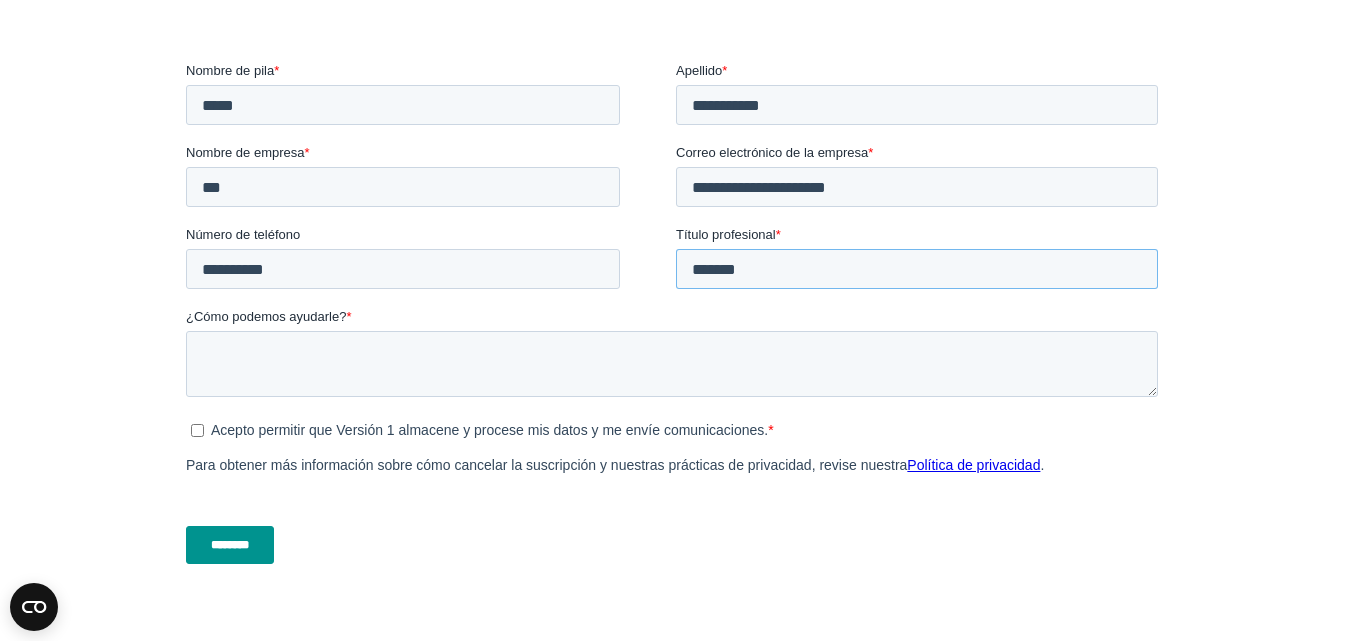 scroll, scrollTop: 726, scrollLeft: 0, axis: vertical 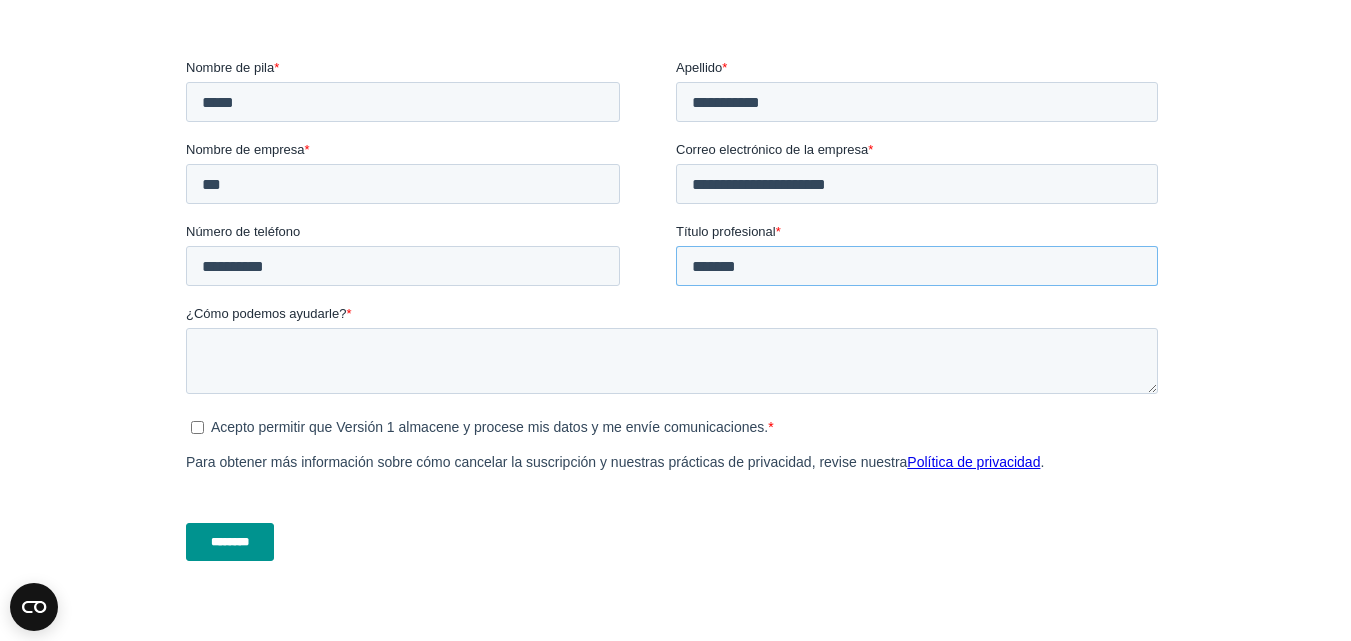type on "*******" 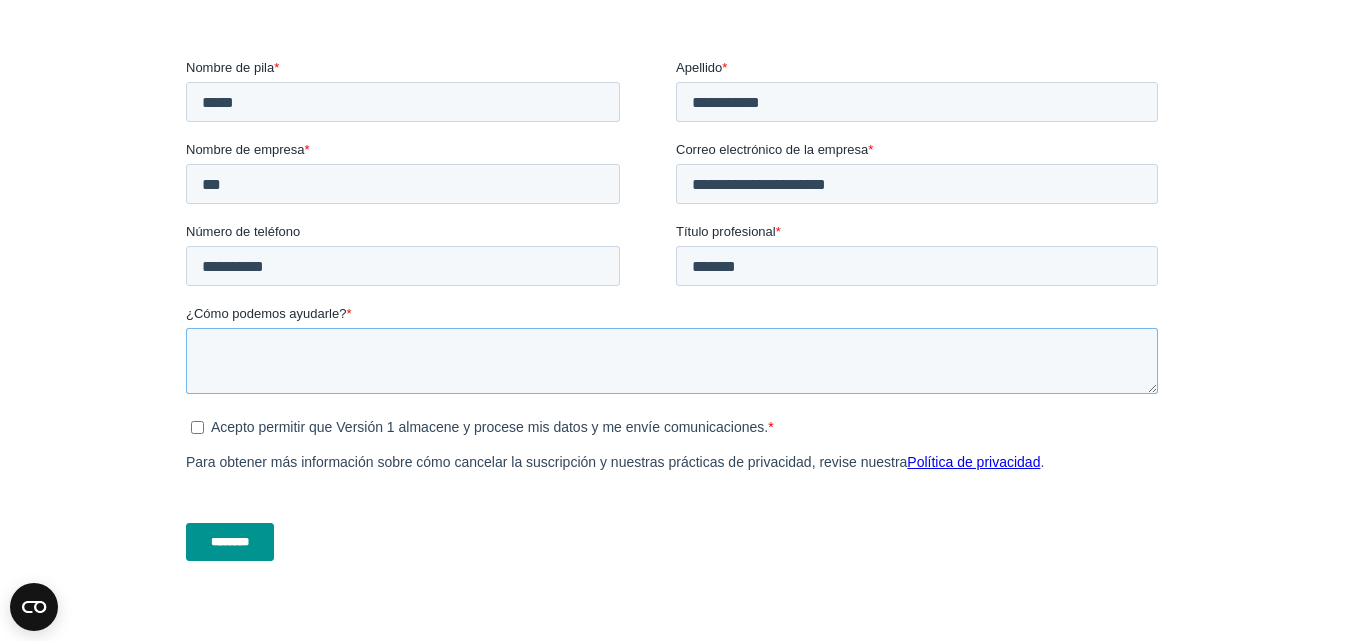 click on "¿Cómo podemos ayudarle?  *" at bounding box center [671, 360] 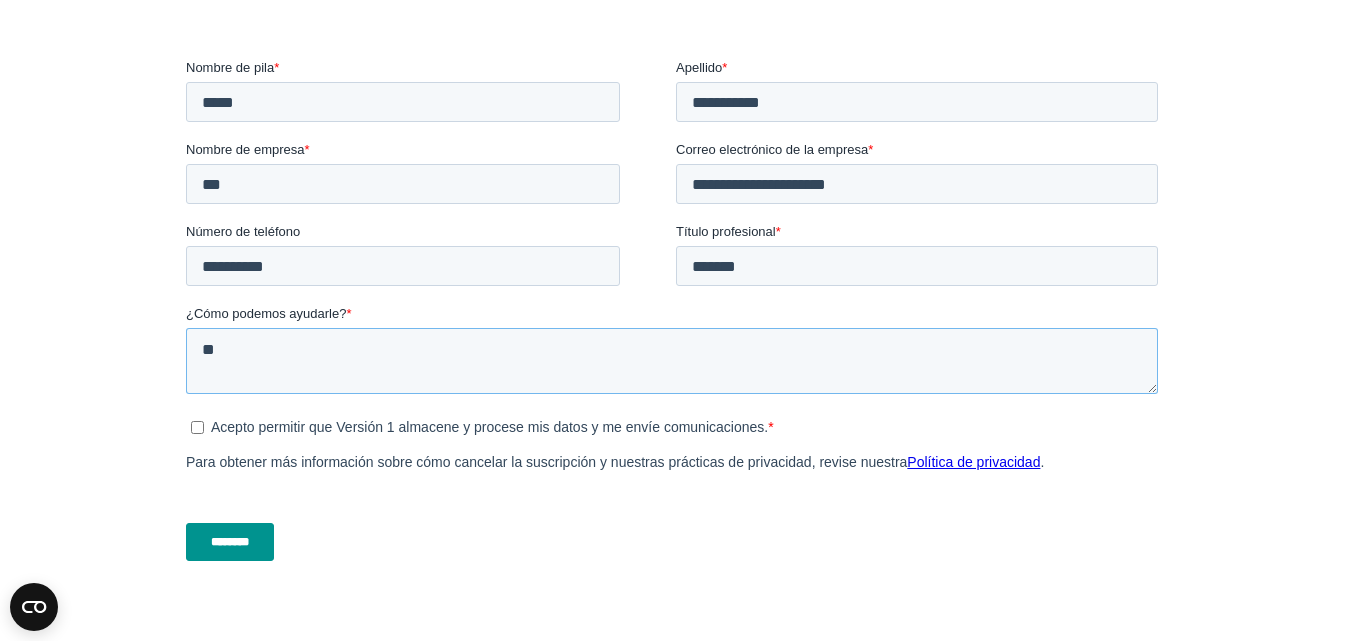 type on "*" 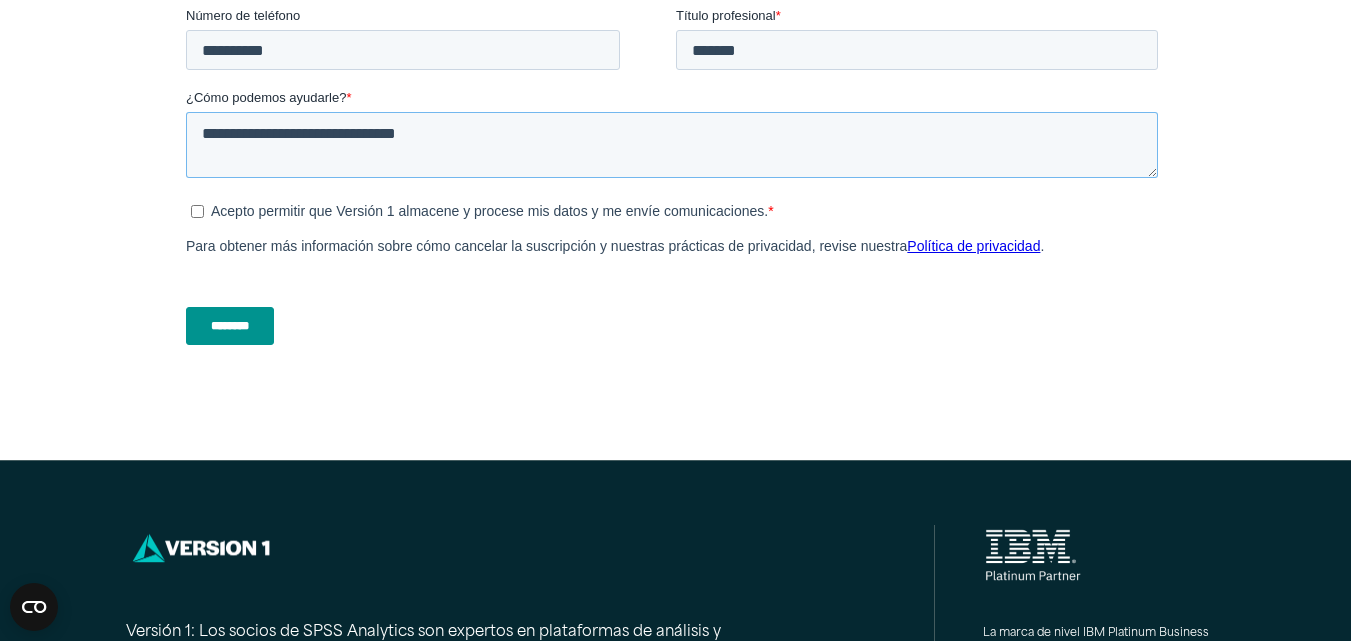 scroll, scrollTop: 954, scrollLeft: 0, axis: vertical 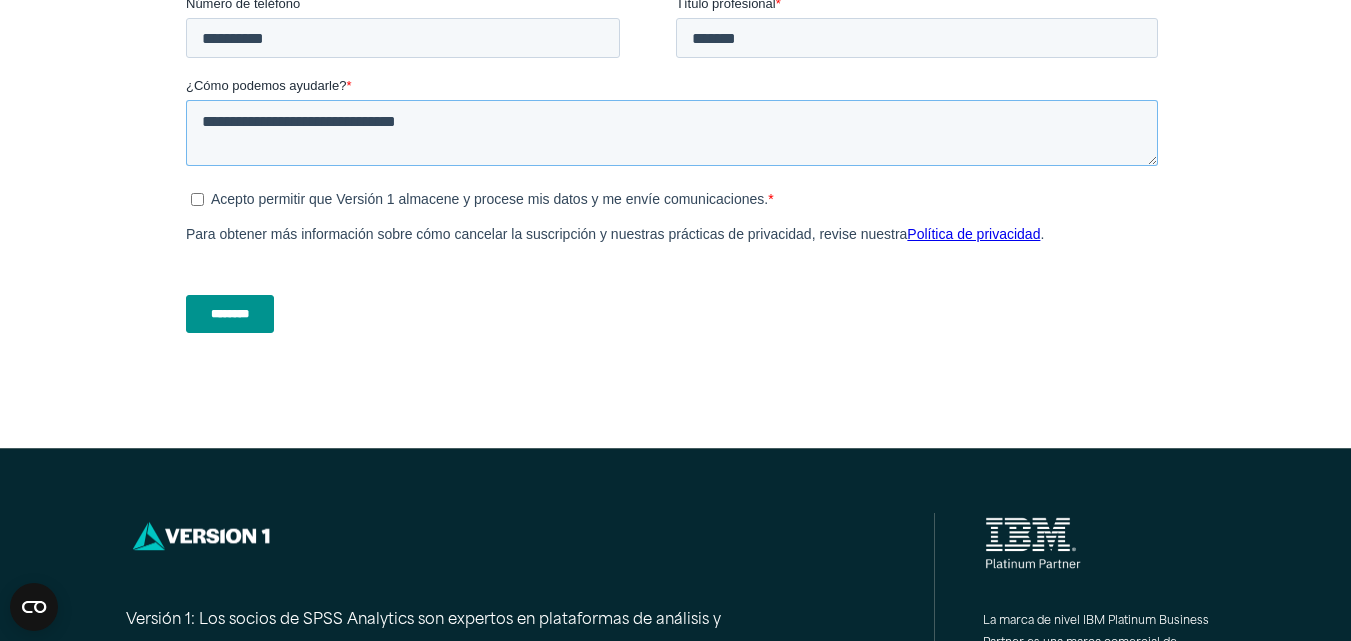 type on "**********" 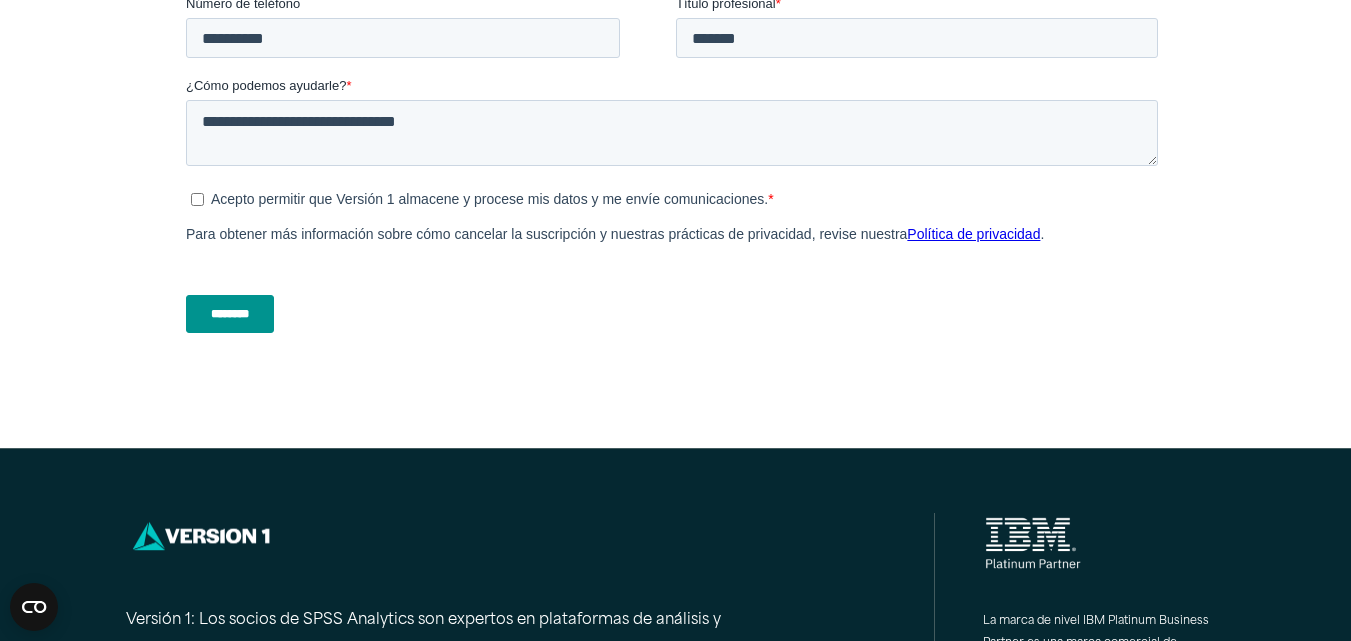 click on "********" at bounding box center (229, 314) 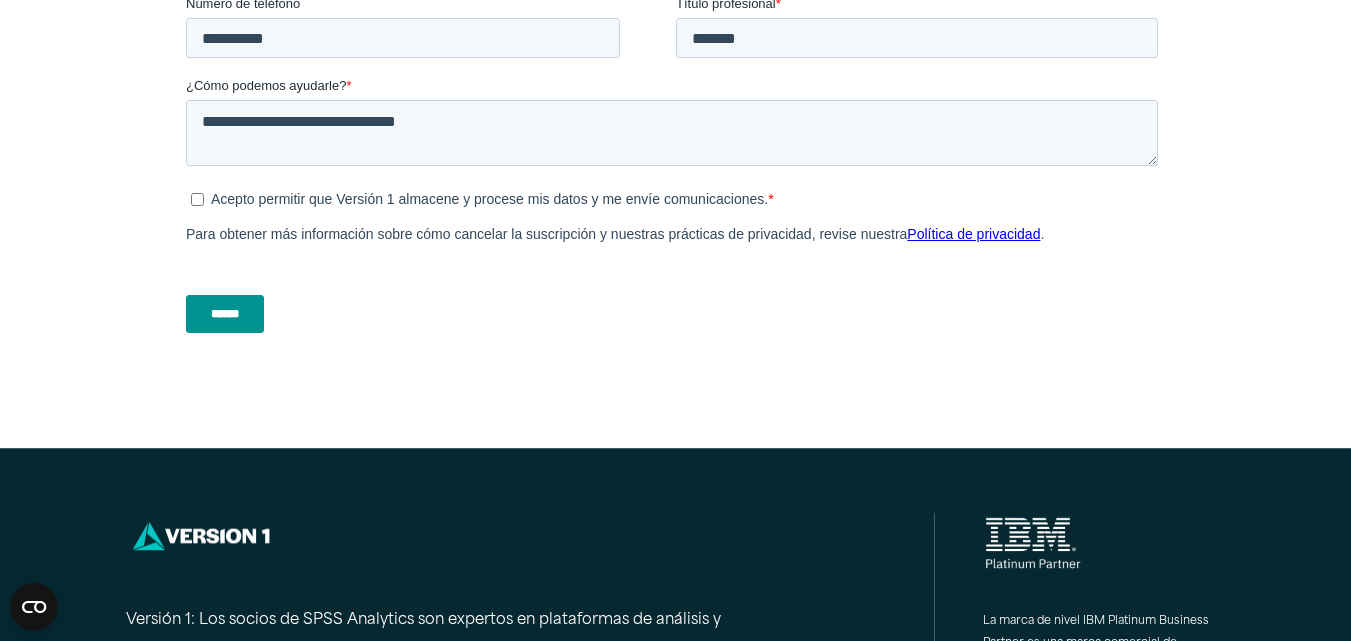 type on "******" 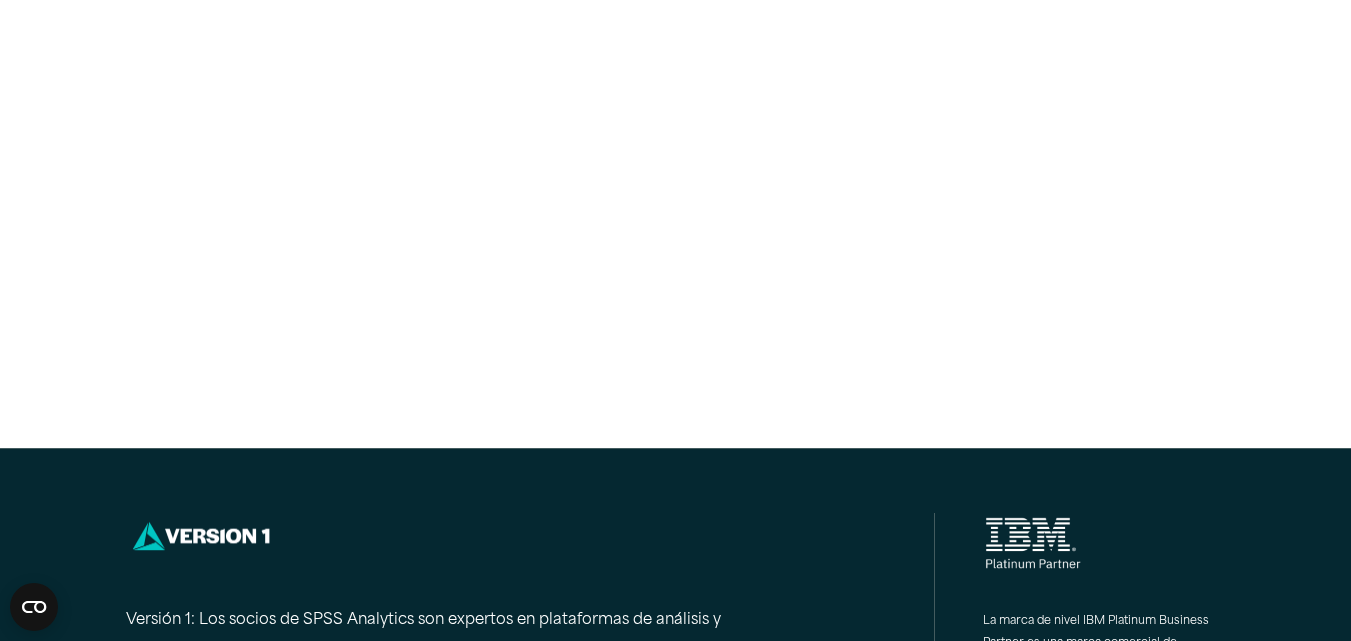 drag, startPoint x: 1349, startPoint y: 398, endPoint x: 1357, endPoint y: 406, distance: 11.313708 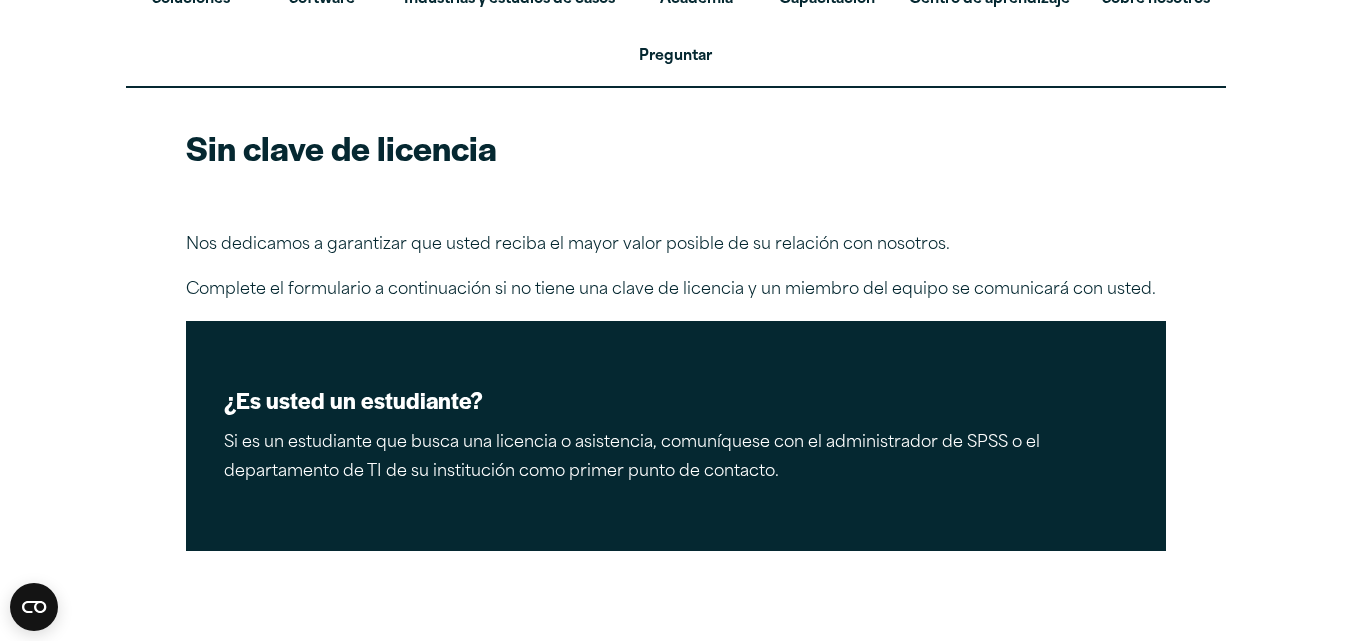 scroll, scrollTop: 0, scrollLeft: 0, axis: both 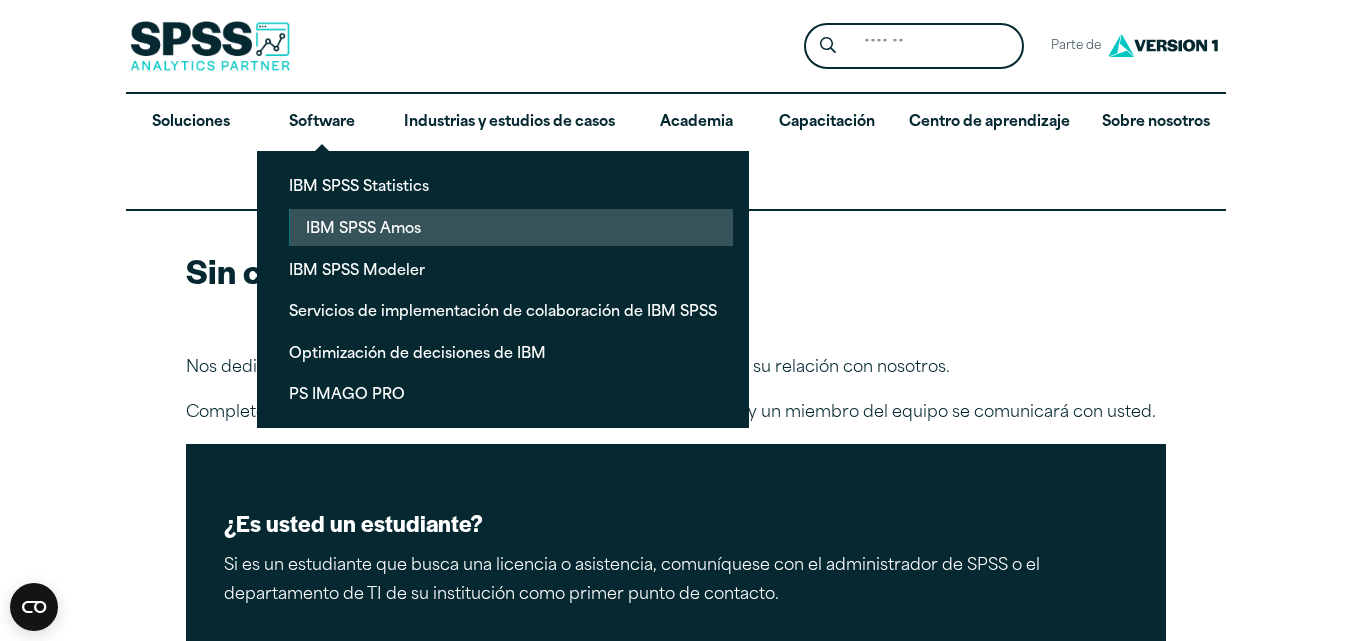click on "IBM SPSS Amos" at bounding box center [363, 229] 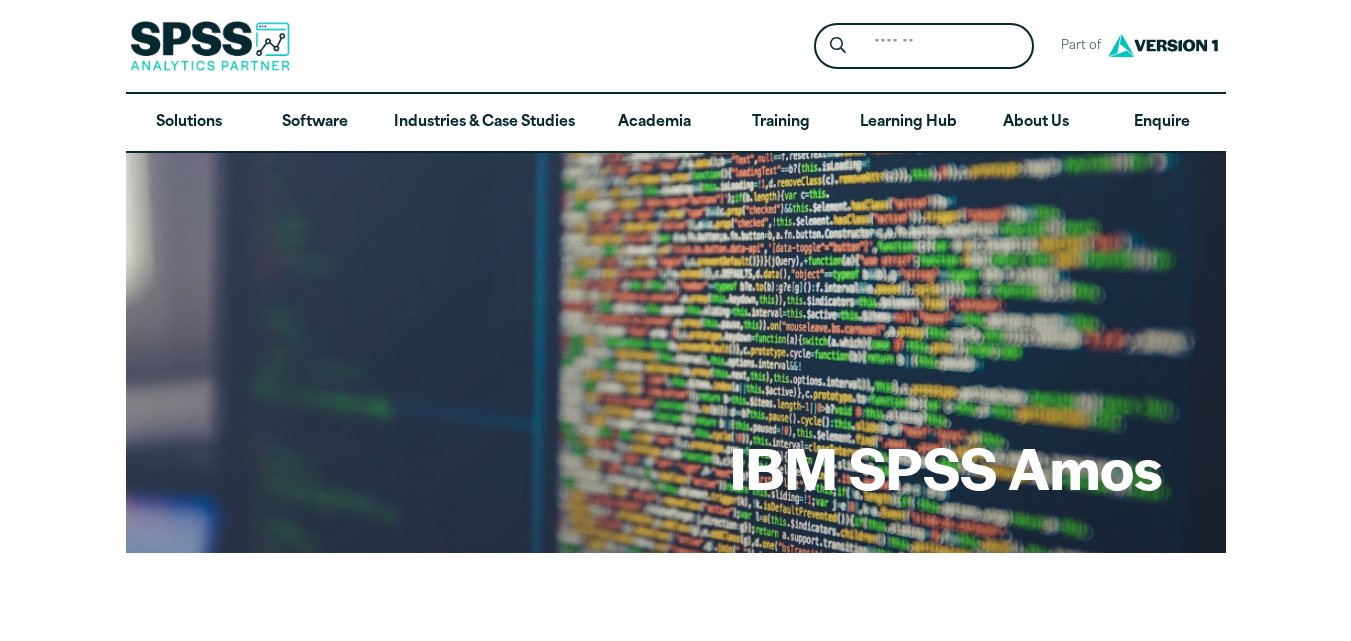 scroll, scrollTop: 0, scrollLeft: 0, axis: both 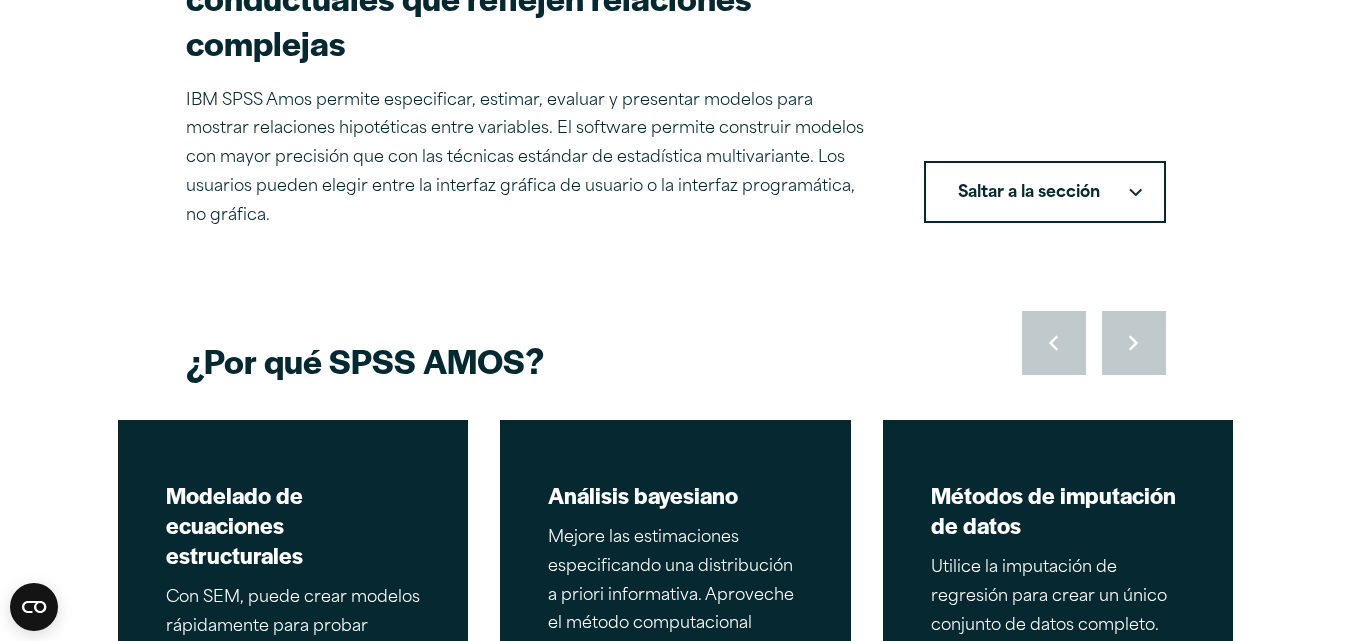 click on "Saltar a la sección" at bounding box center (1029, 193) 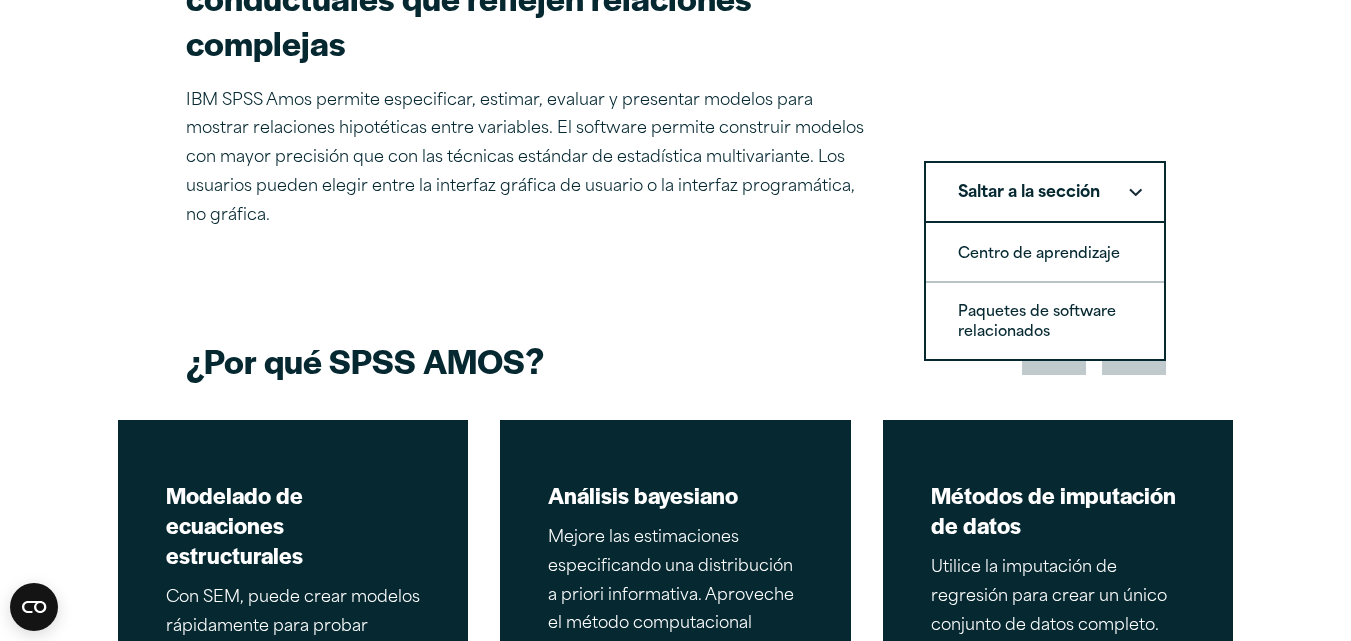click on "IBM SPSS Amos
Construir modelos actitudinales y conductuales que reflejen relaciones complejas
IBM SPSS Amos permite especificar, estimar, evaluar y presentar modelos para mostrar relaciones hipotéticas entre variables. El software permite construir modelos con mayor precisión que con las técnicas estándar de estadística multivariante. Los usuarios pueden elegir entre la interfaz gráfica de usuario o la interfaz programática, no gráfica.
Saltar a la sección
Centro de aprendizaje
Paquetes de software relacionados" at bounding box center [675, 2434] 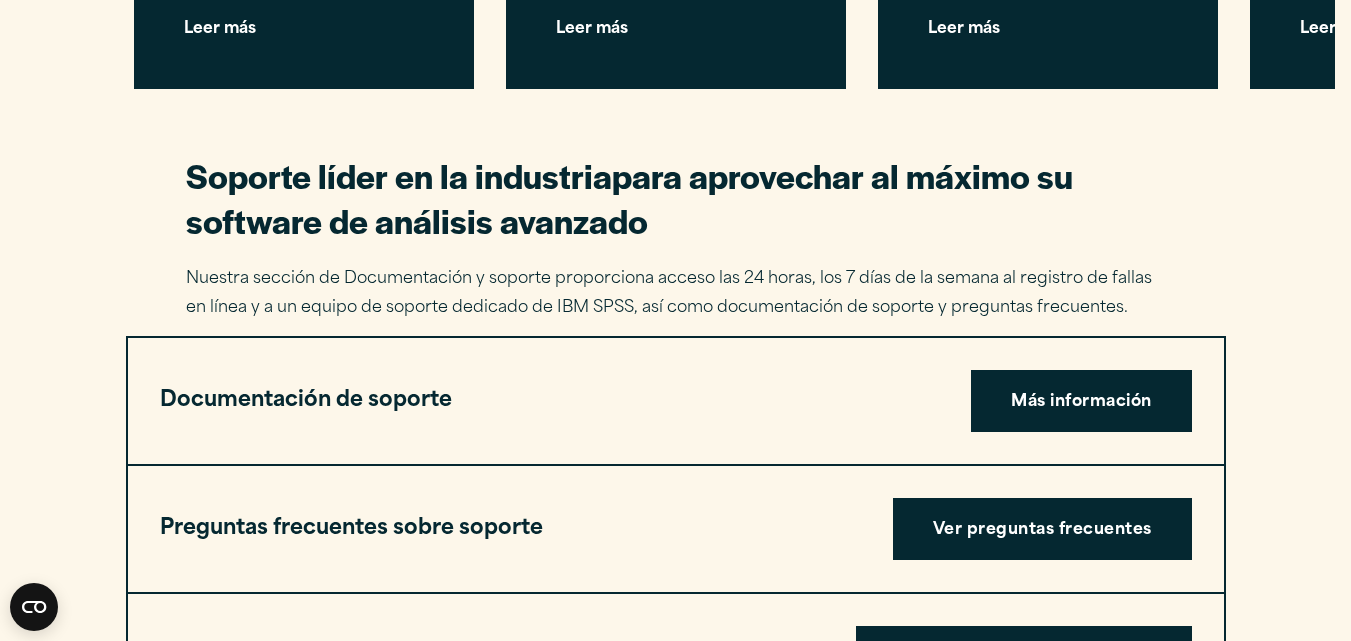 scroll, scrollTop: 3398, scrollLeft: 0, axis: vertical 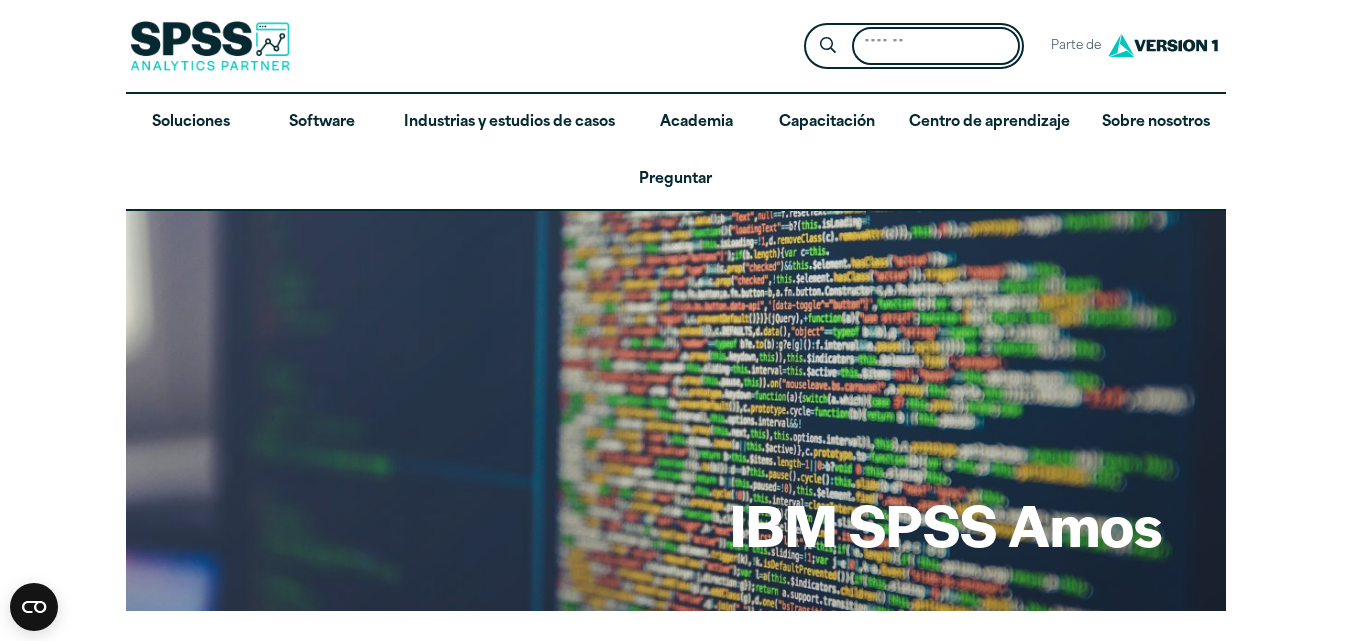 click on "Buscar:" at bounding box center (936, 46) 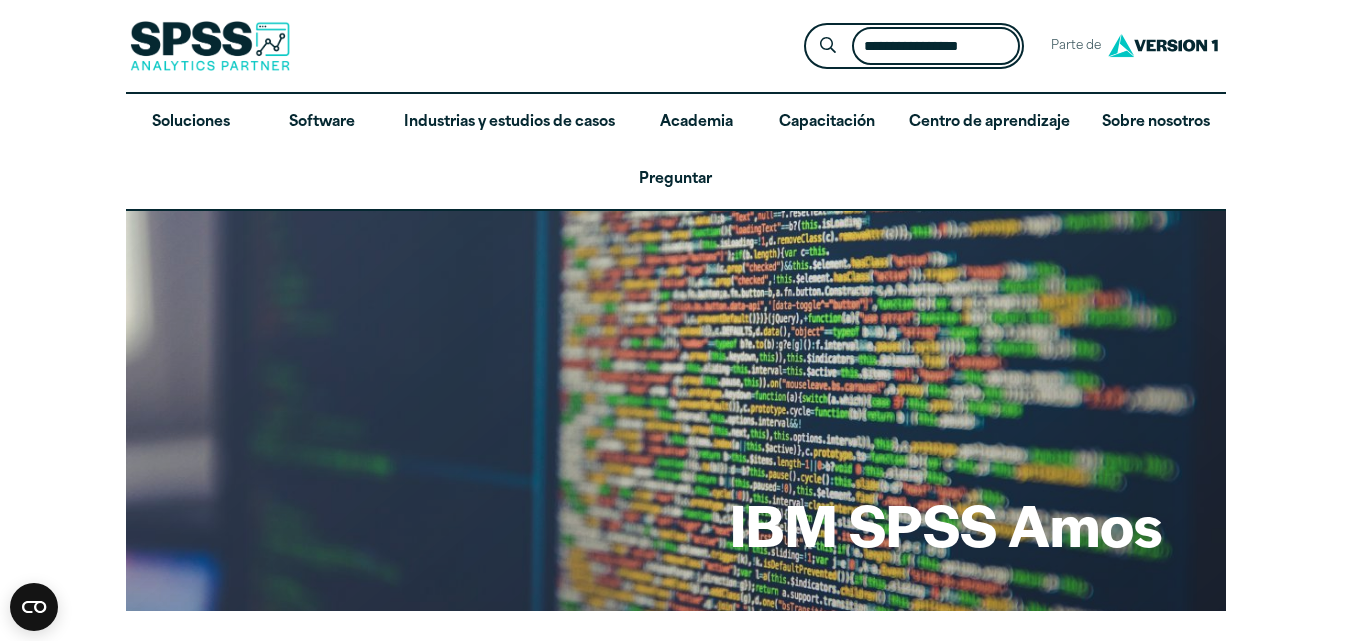 scroll, scrollTop: 0, scrollLeft: 21, axis: horizontal 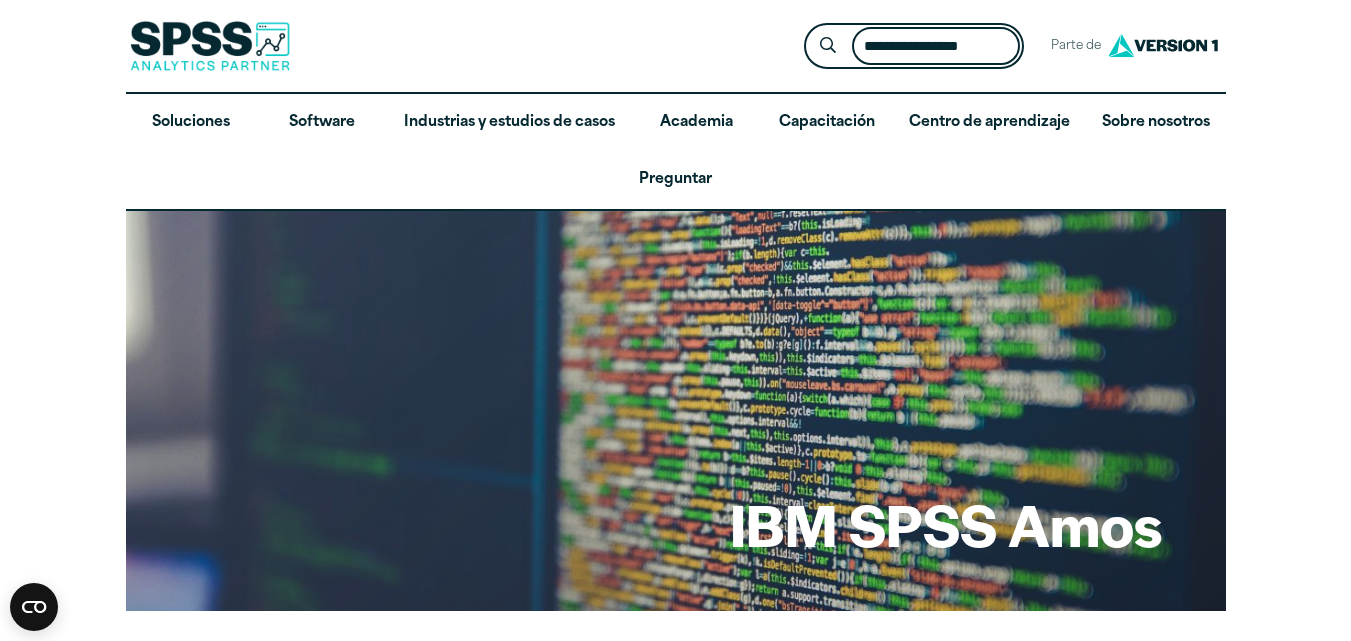 click on "Enviar búsqueda del sitio" at bounding box center (827, 46) 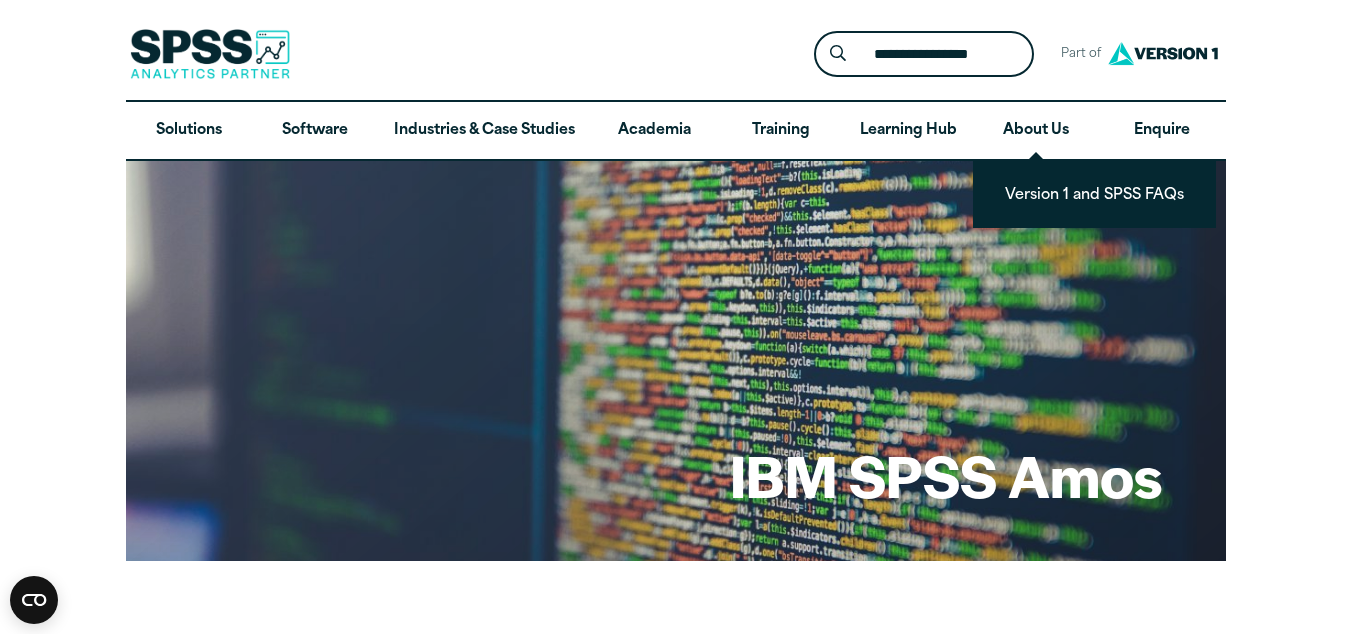 scroll, scrollTop: 0, scrollLeft: 0, axis: both 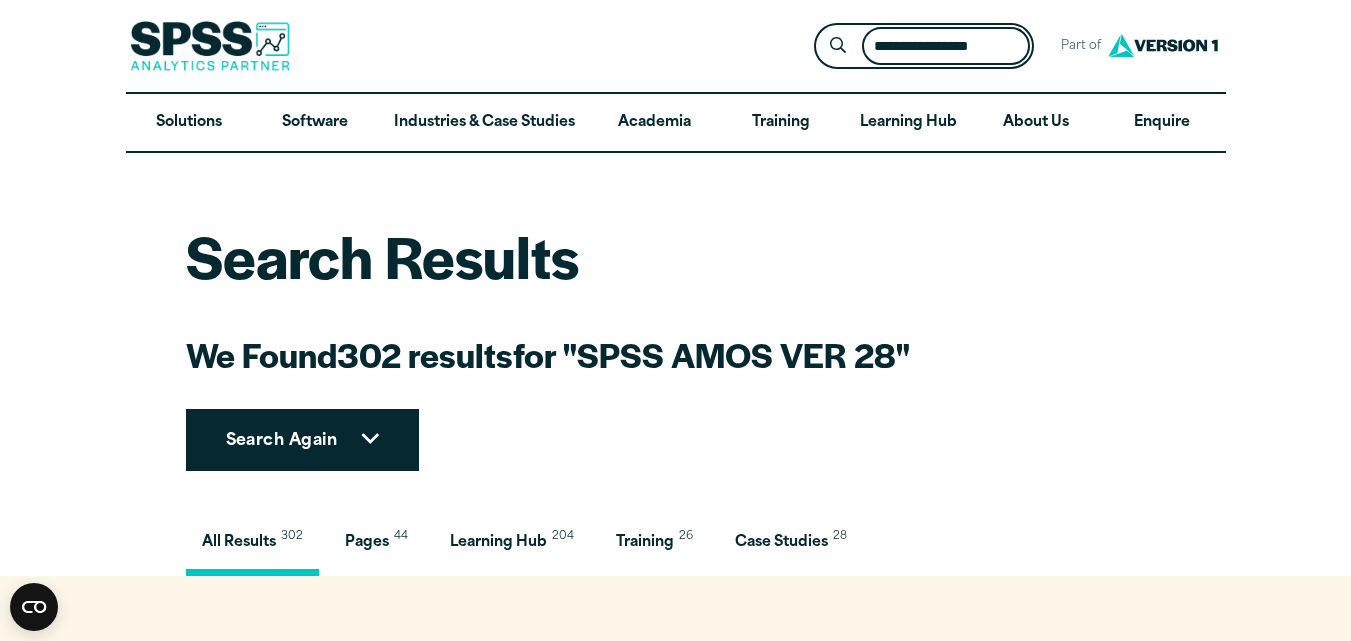 click on "**********" at bounding box center (946, 46) 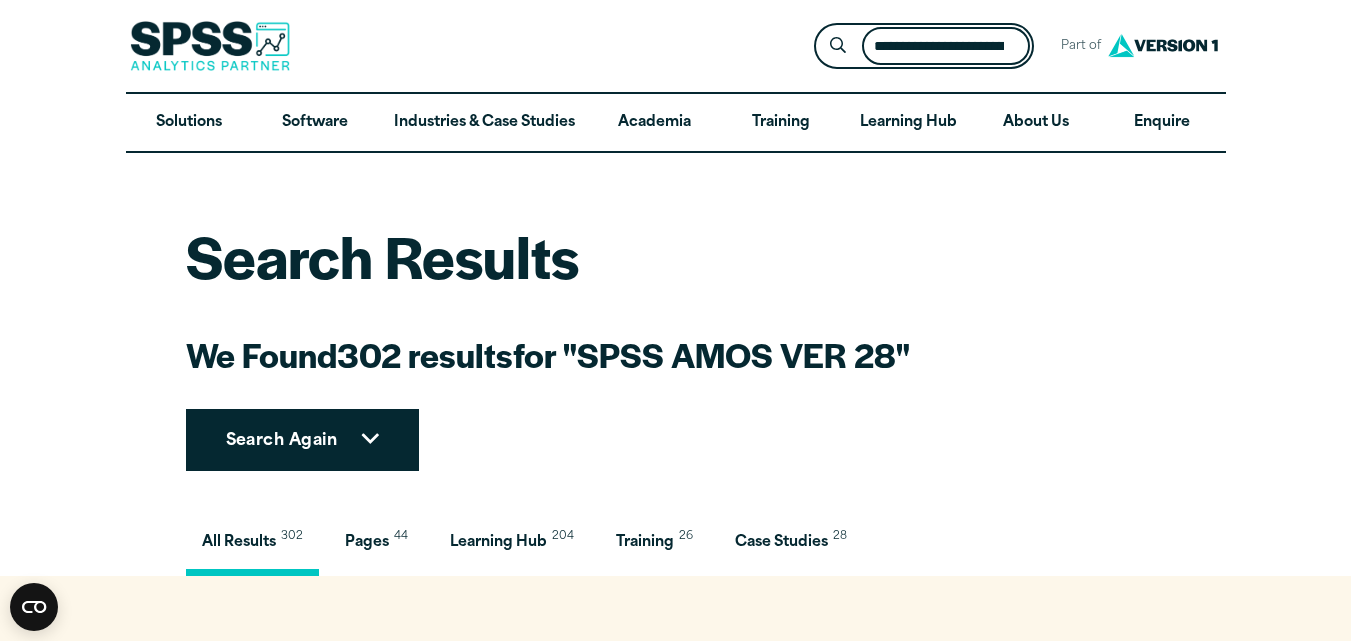 type on "**********" 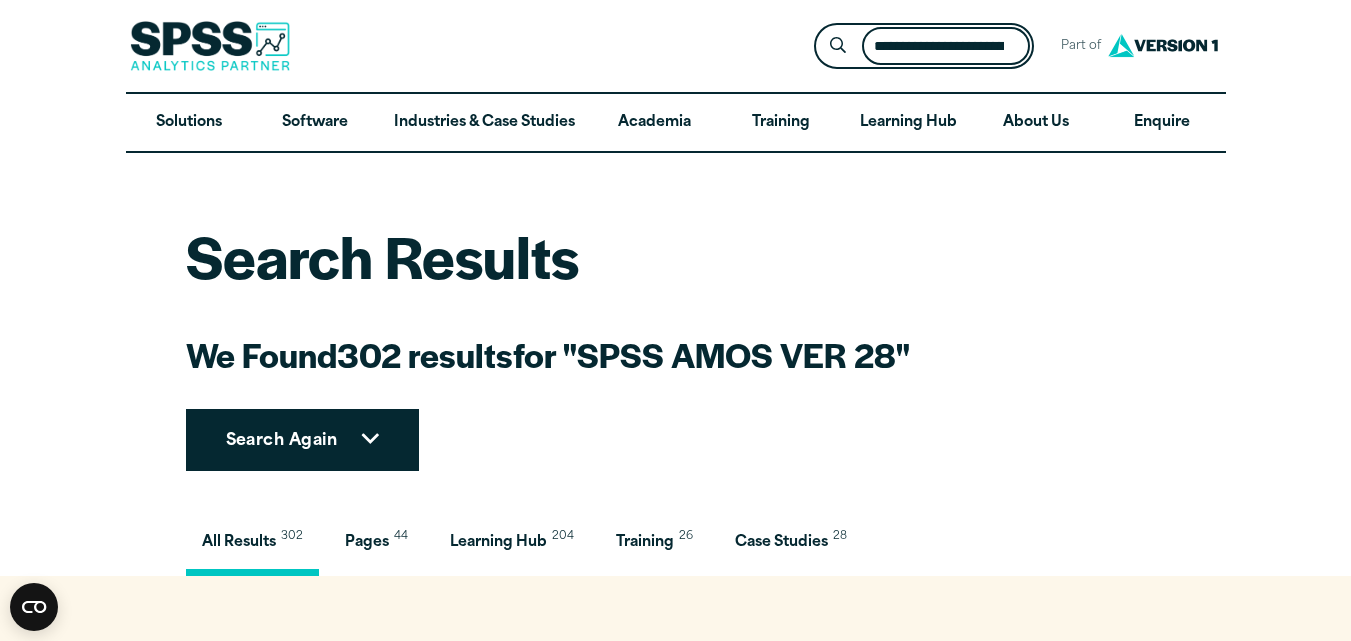 click on "Submit Site Search" at bounding box center (837, 46) 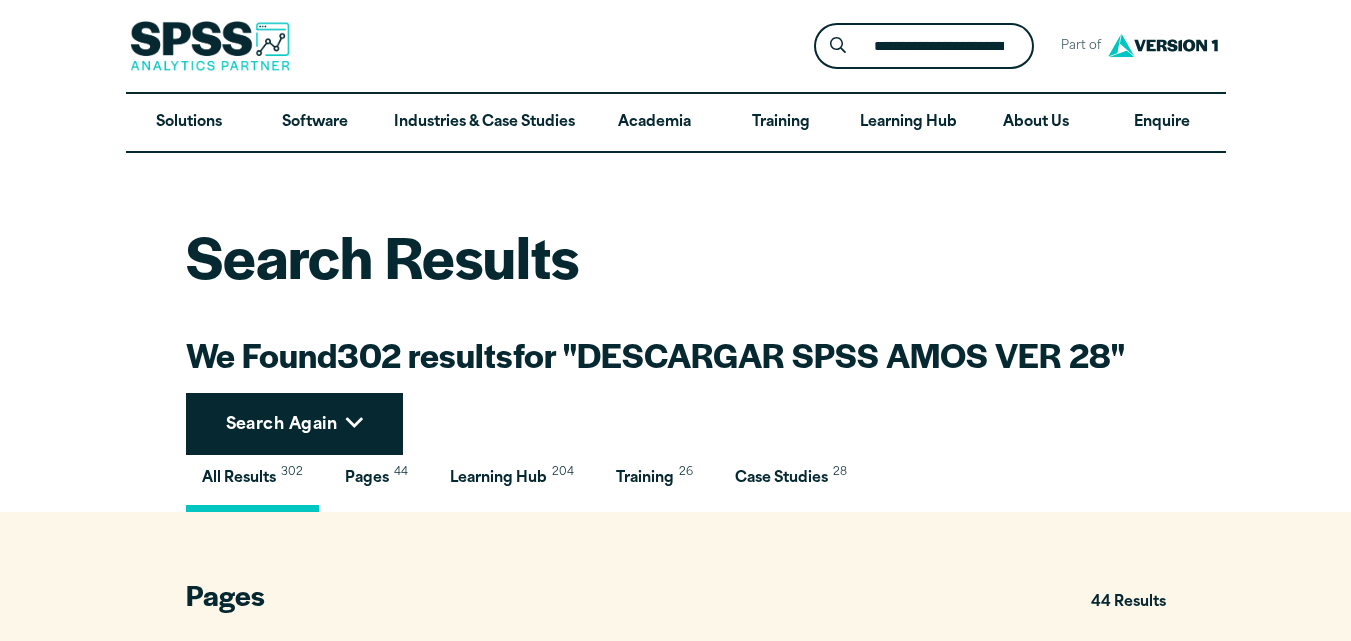 scroll, scrollTop: 0, scrollLeft: 0, axis: both 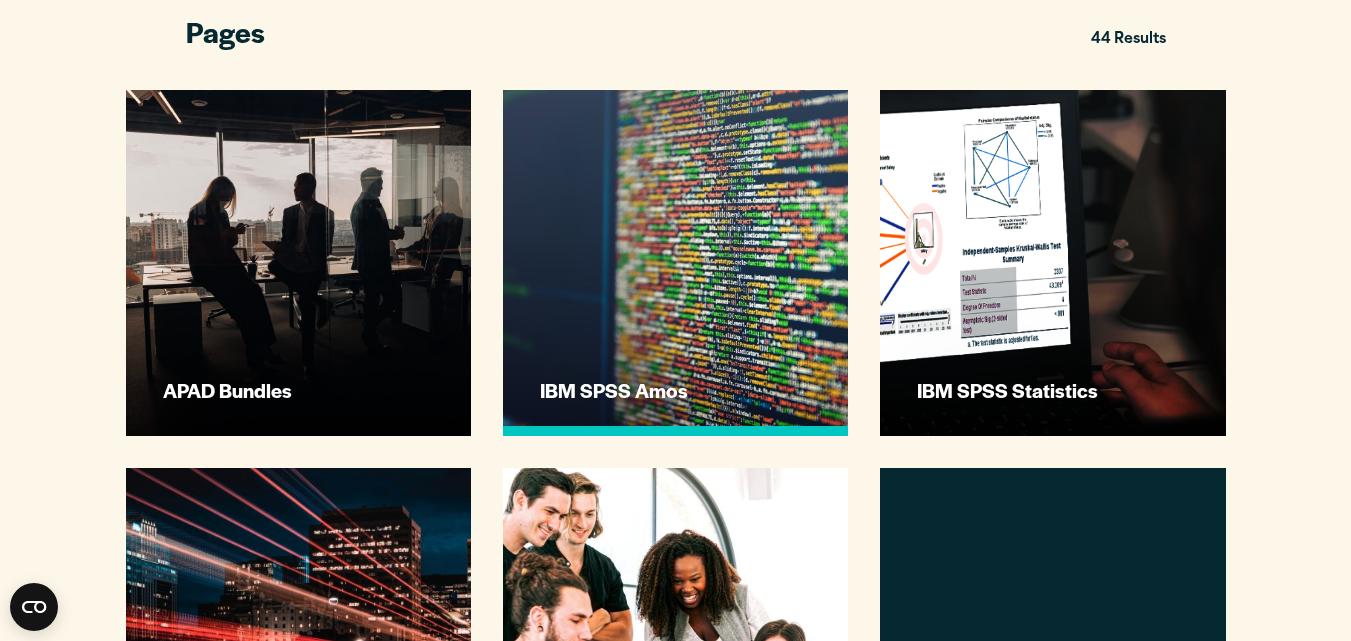 click on "IBM SPSS Amos" at bounding box center (675, 262) 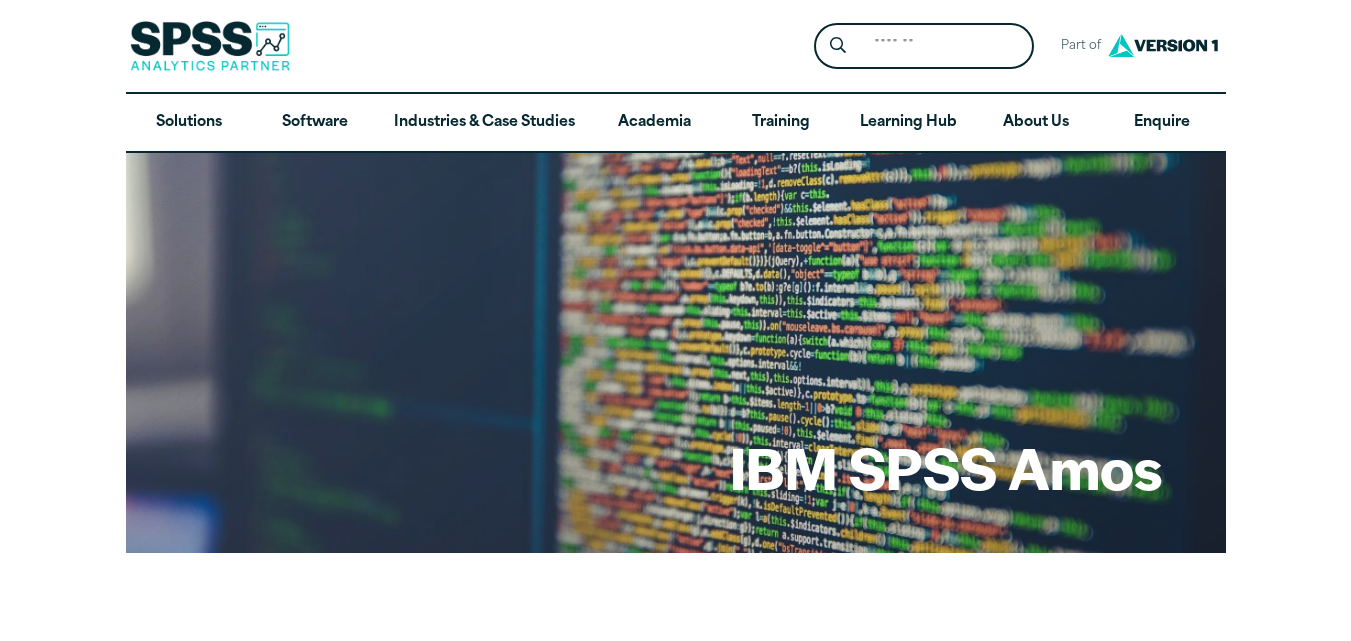 scroll, scrollTop: 0, scrollLeft: 0, axis: both 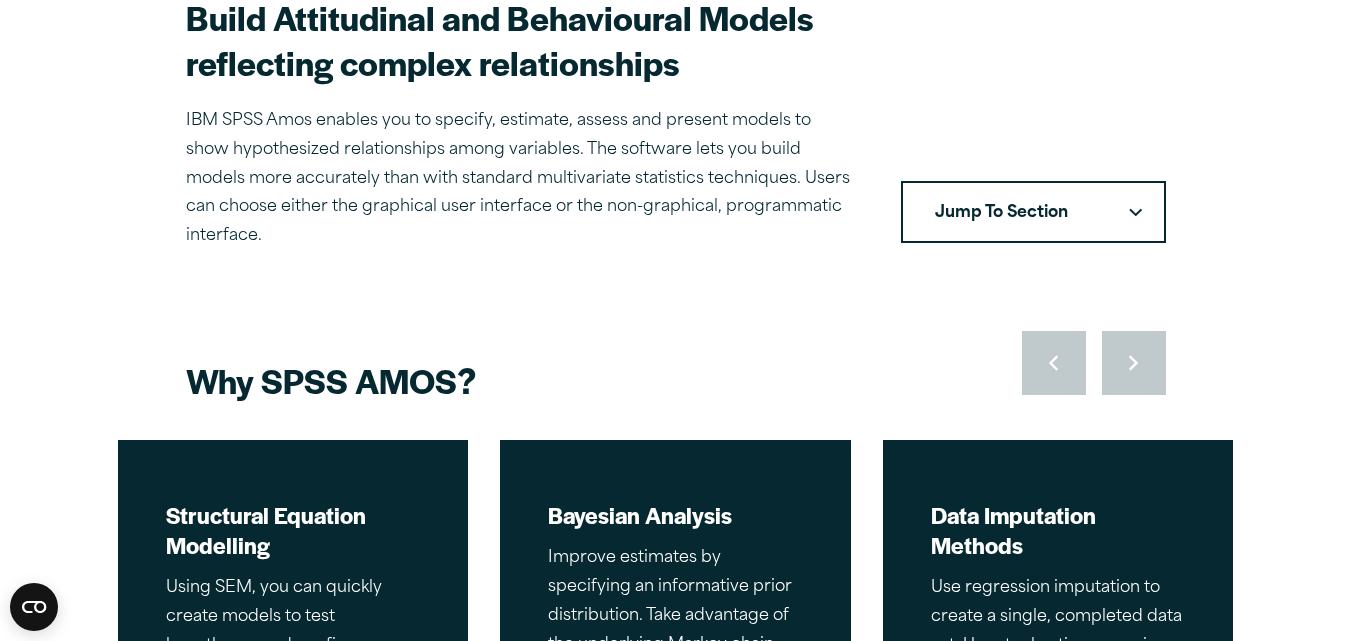 click on "Jump To Section" at bounding box center [1033, 212] 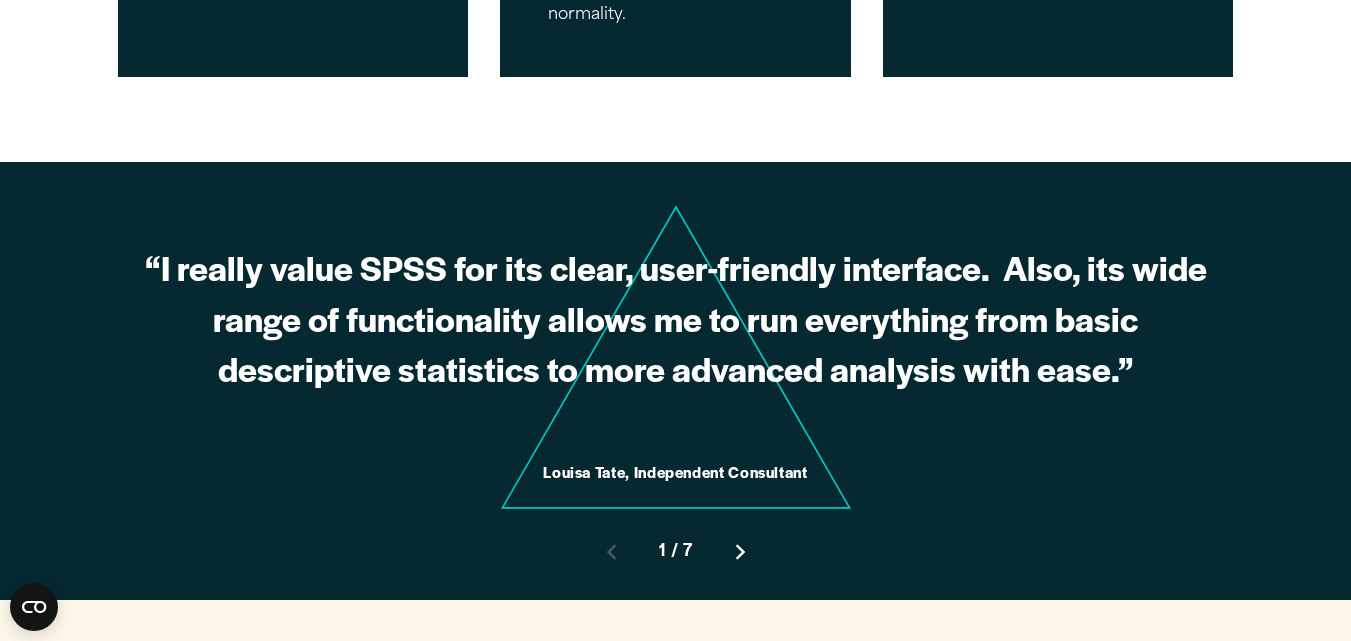 scroll, scrollTop: 1732, scrollLeft: 0, axis: vertical 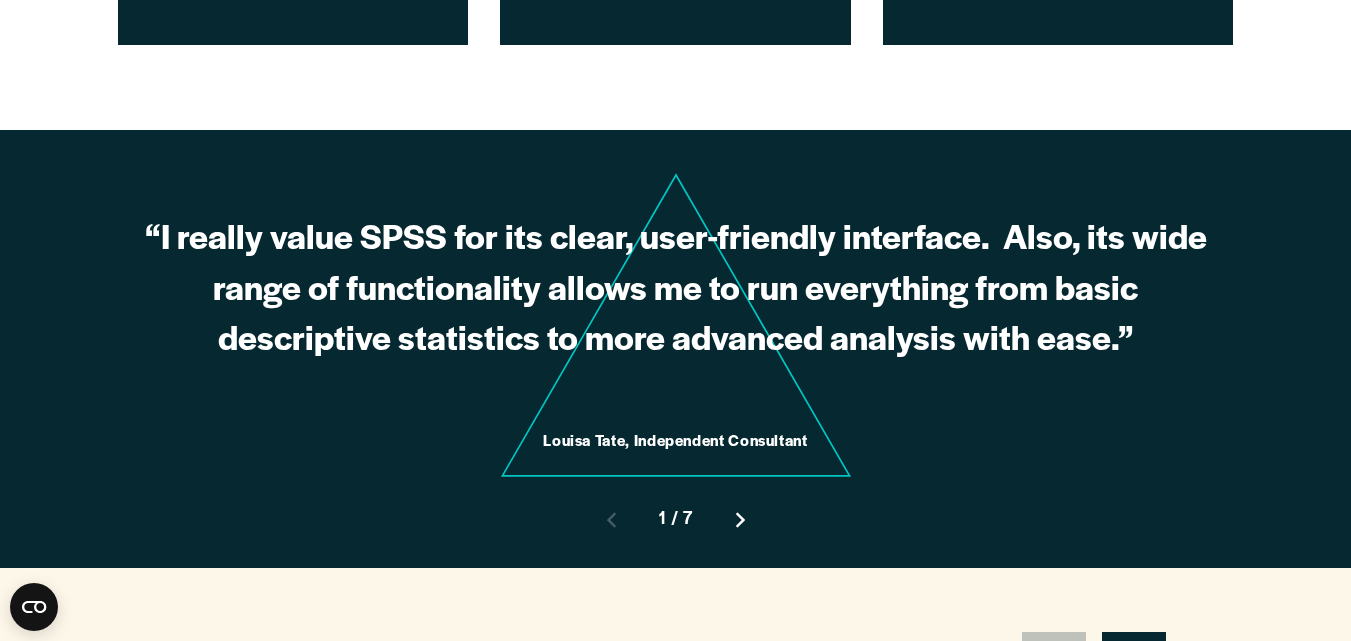 click 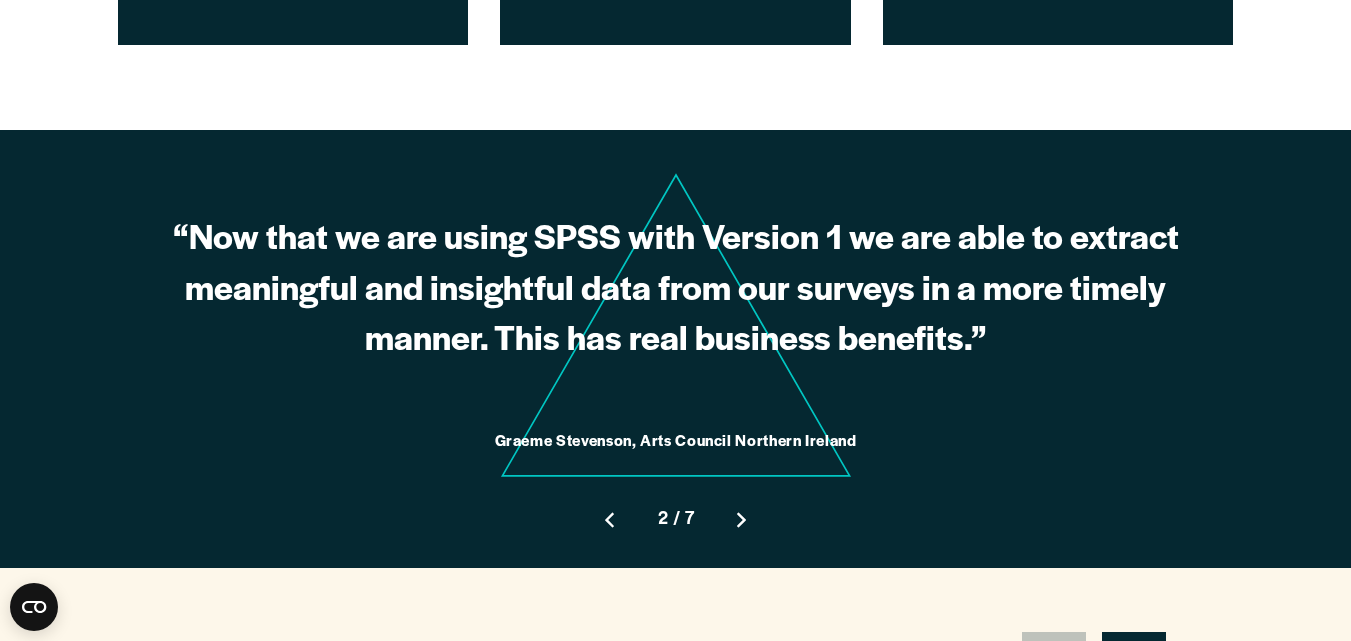 click 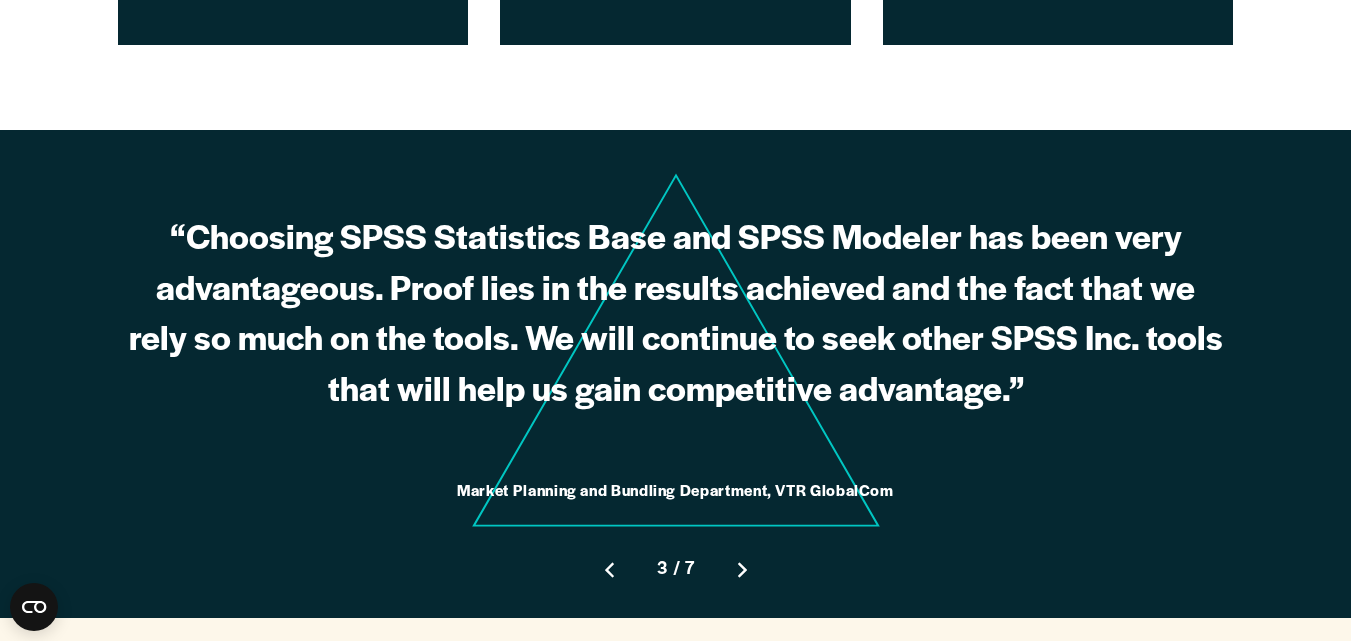 scroll, scrollTop: 1864, scrollLeft: 0, axis: vertical 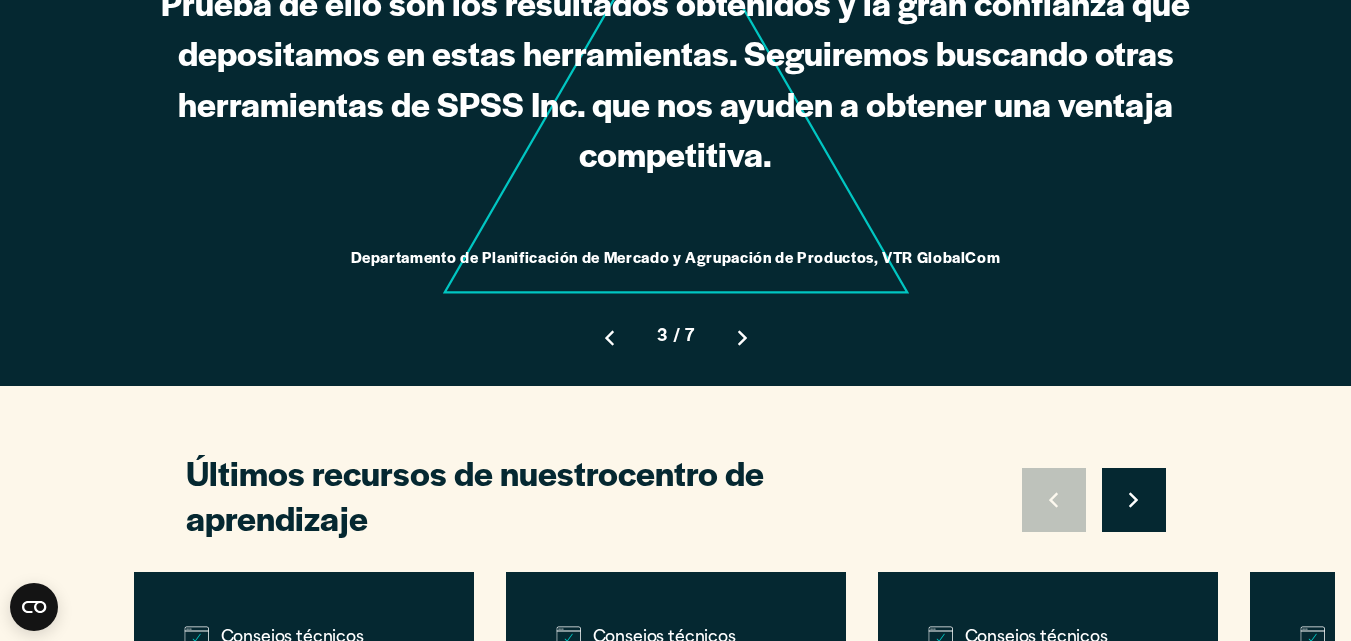 click 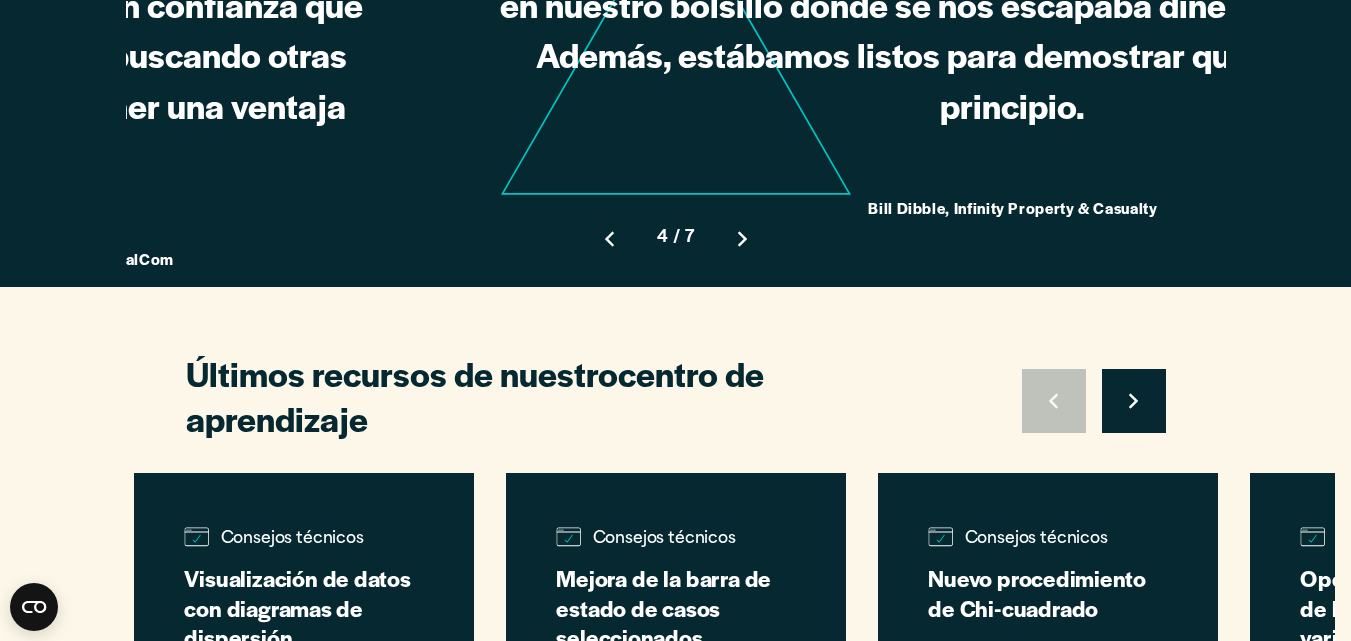 scroll, scrollTop: 2075, scrollLeft: 0, axis: vertical 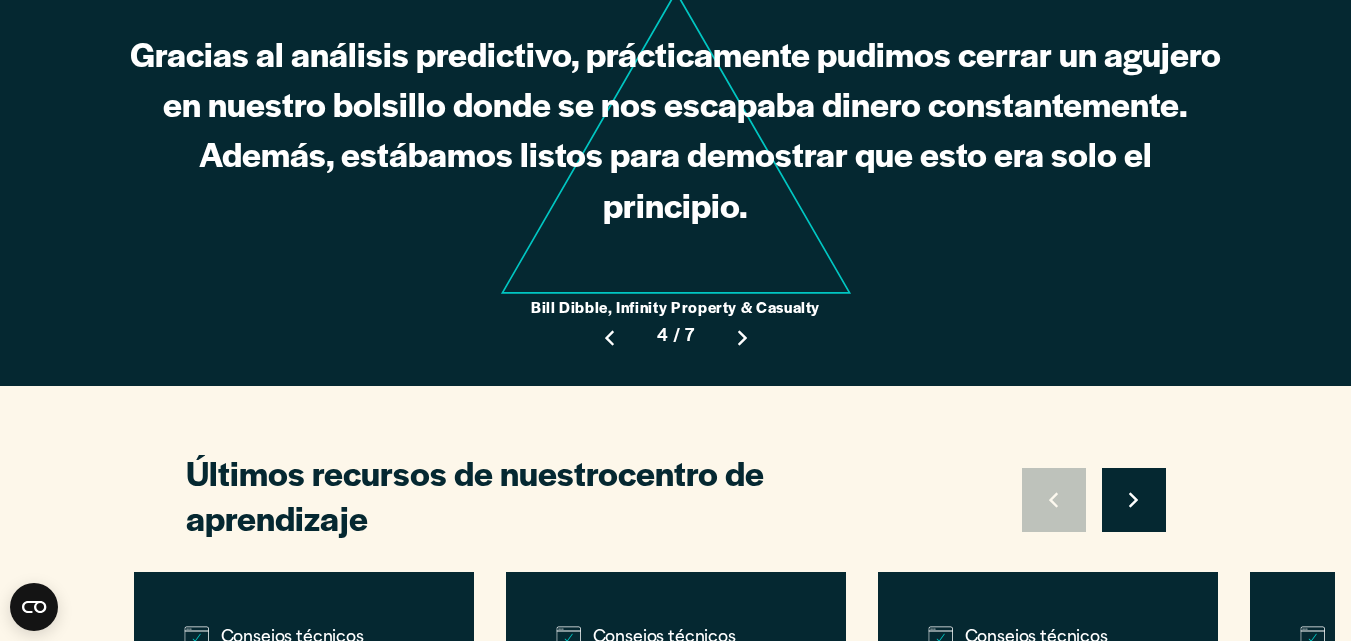 click 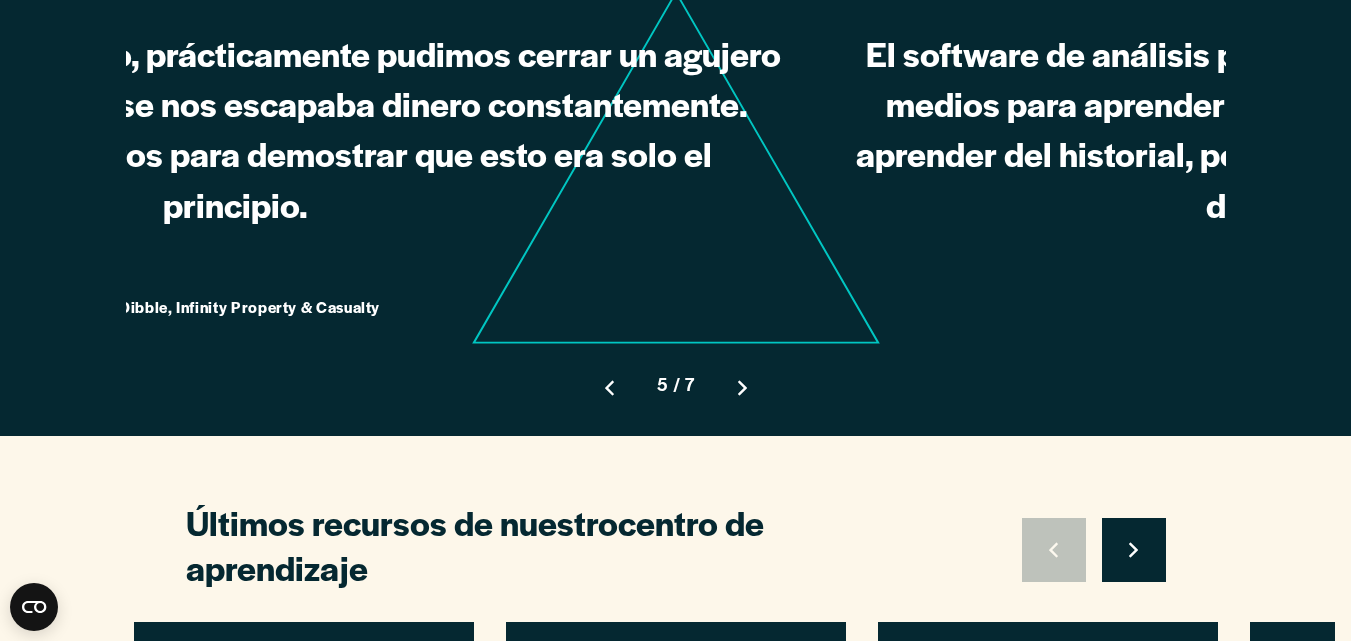 scroll, scrollTop: 2125, scrollLeft: 0, axis: vertical 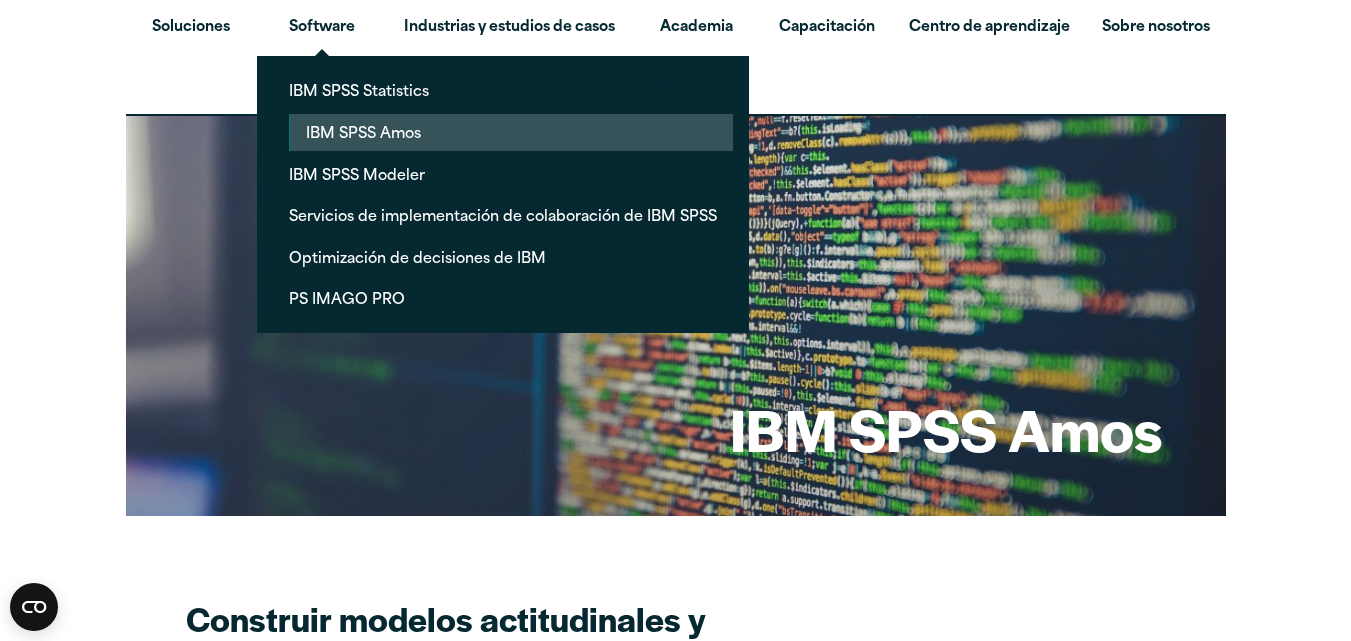 click on "IBM SPSS Amos" at bounding box center (363, 134) 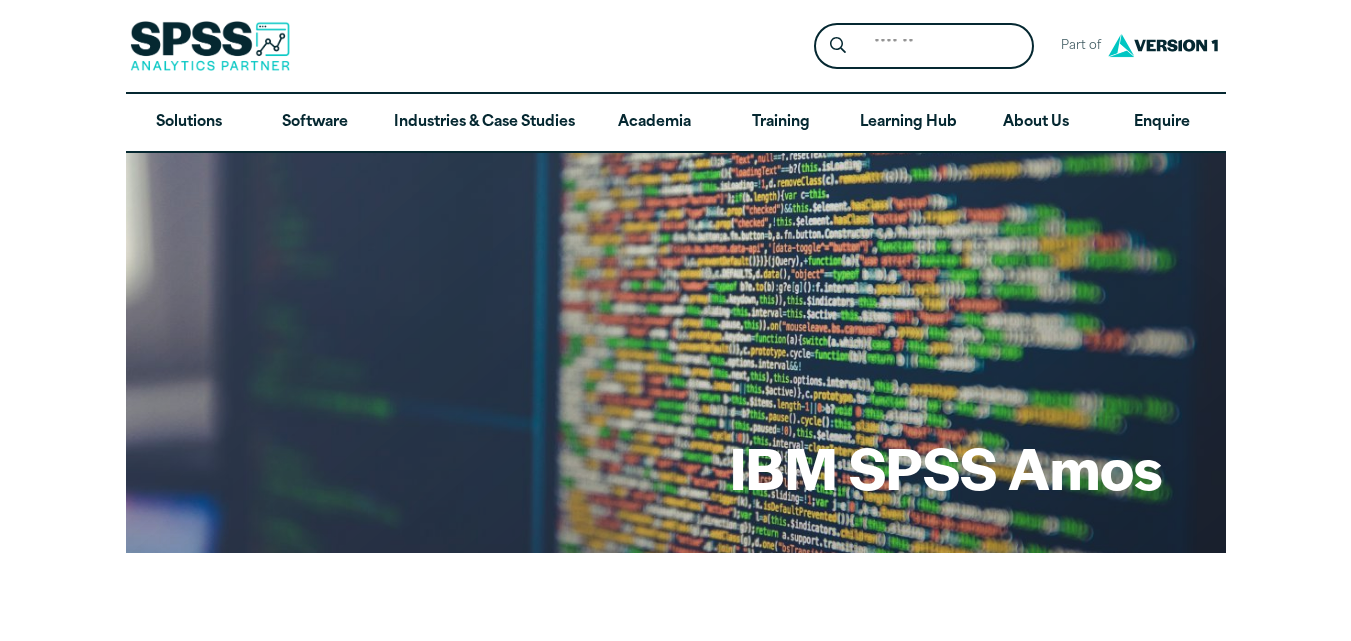 scroll, scrollTop: 0, scrollLeft: 0, axis: both 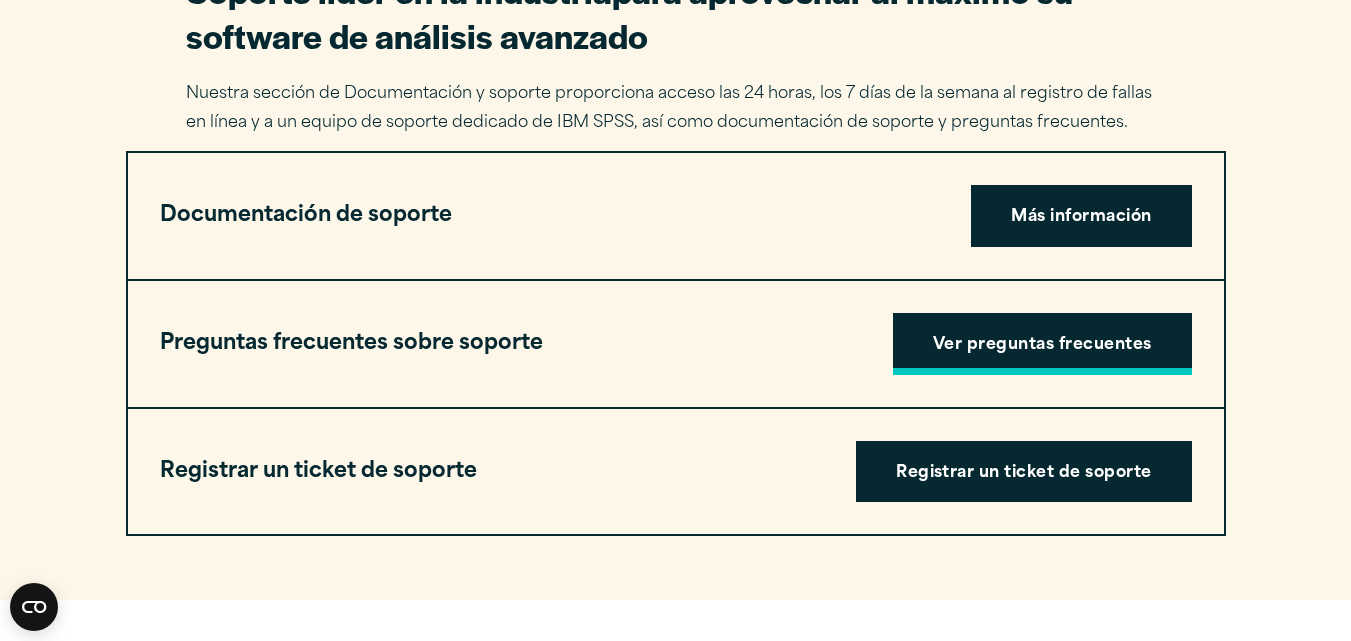 click on "Ver preguntas frecuentes" at bounding box center [1042, 345] 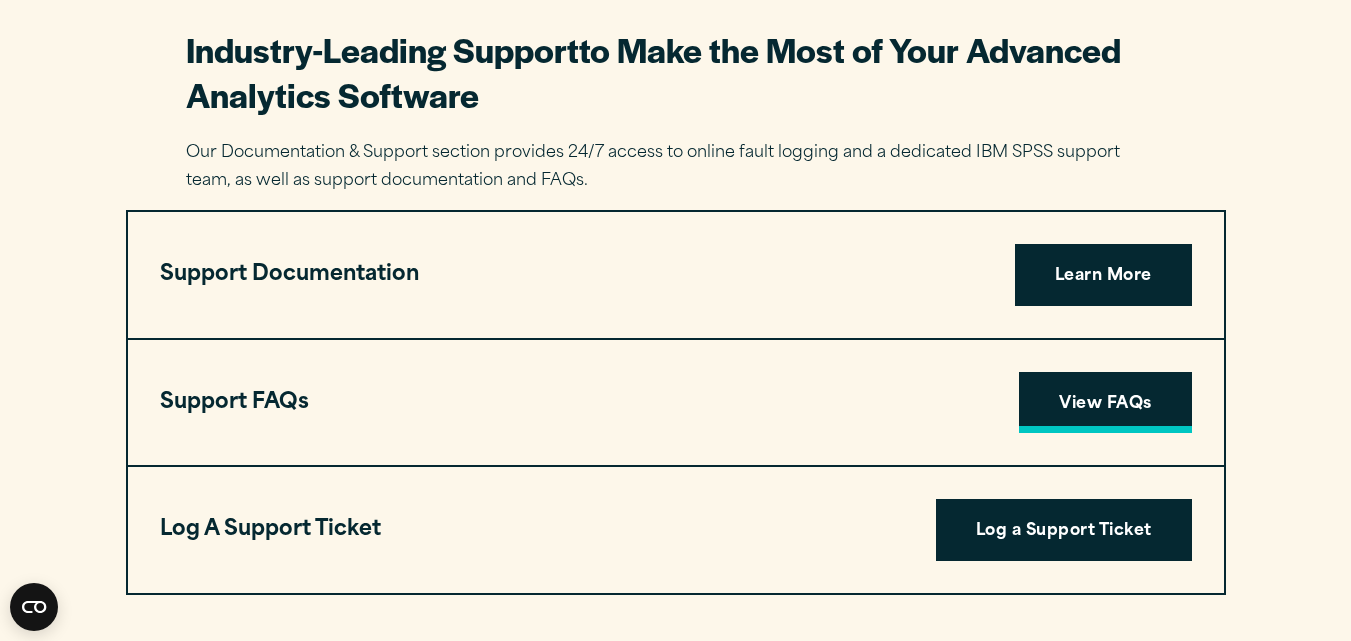 scroll, scrollTop: 3268, scrollLeft: 0, axis: vertical 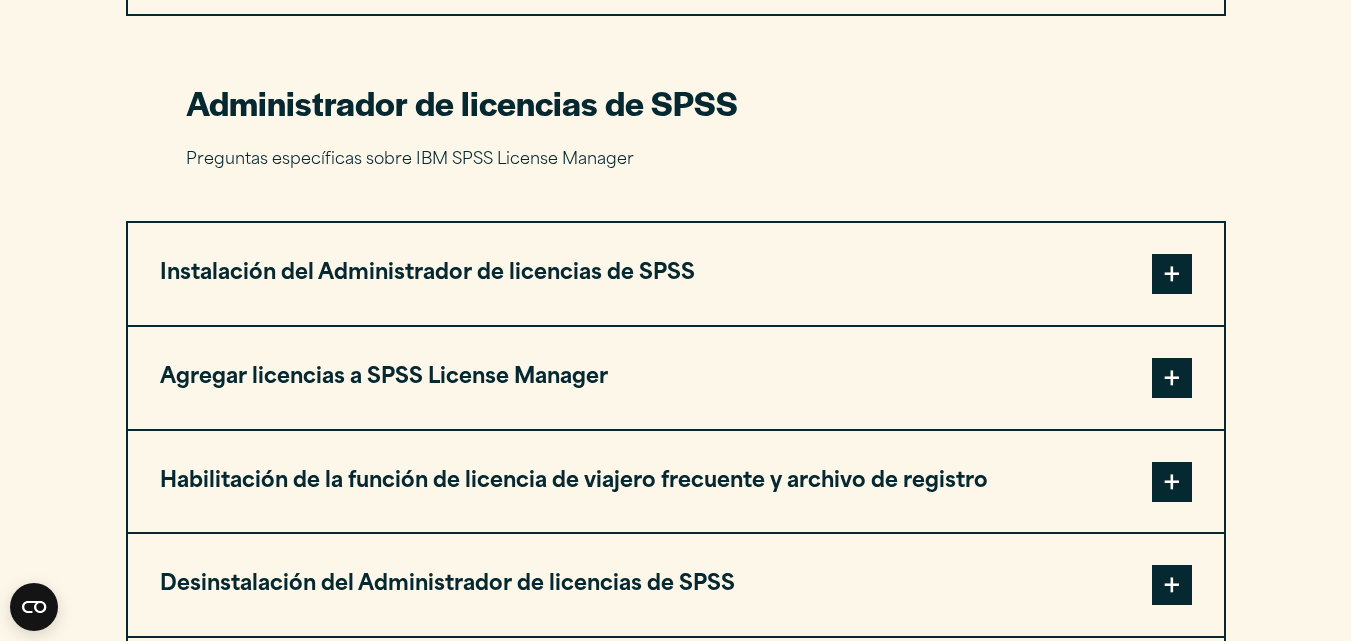 click on "Instalación del Administrador de licencias de SPSS" at bounding box center [427, 273] 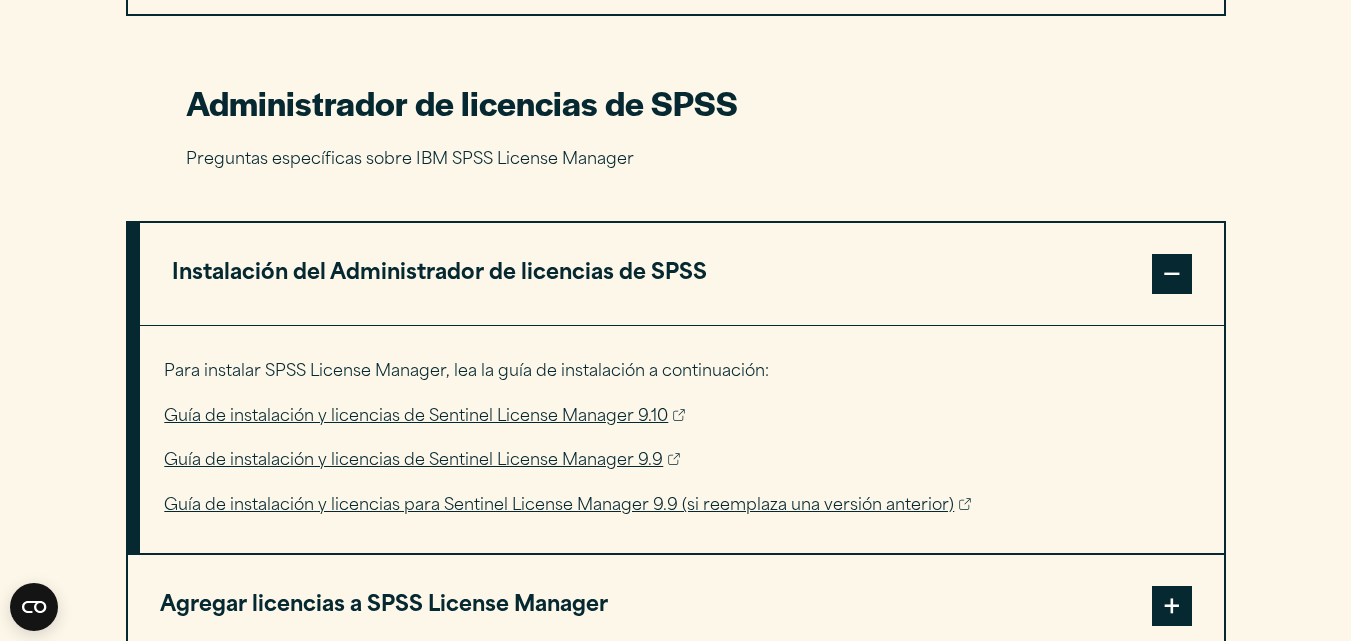 click on "Instalación del Administrador de licencias de SPSS" at bounding box center [439, 273] 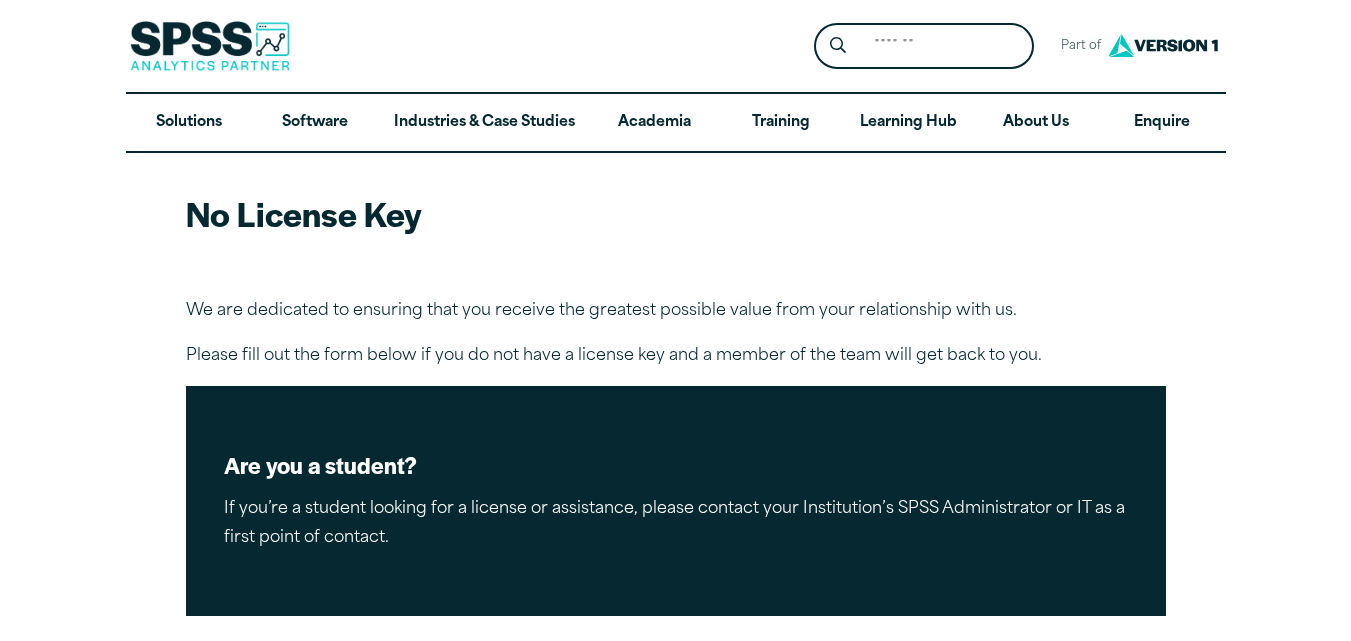 scroll, scrollTop: 0, scrollLeft: 0, axis: both 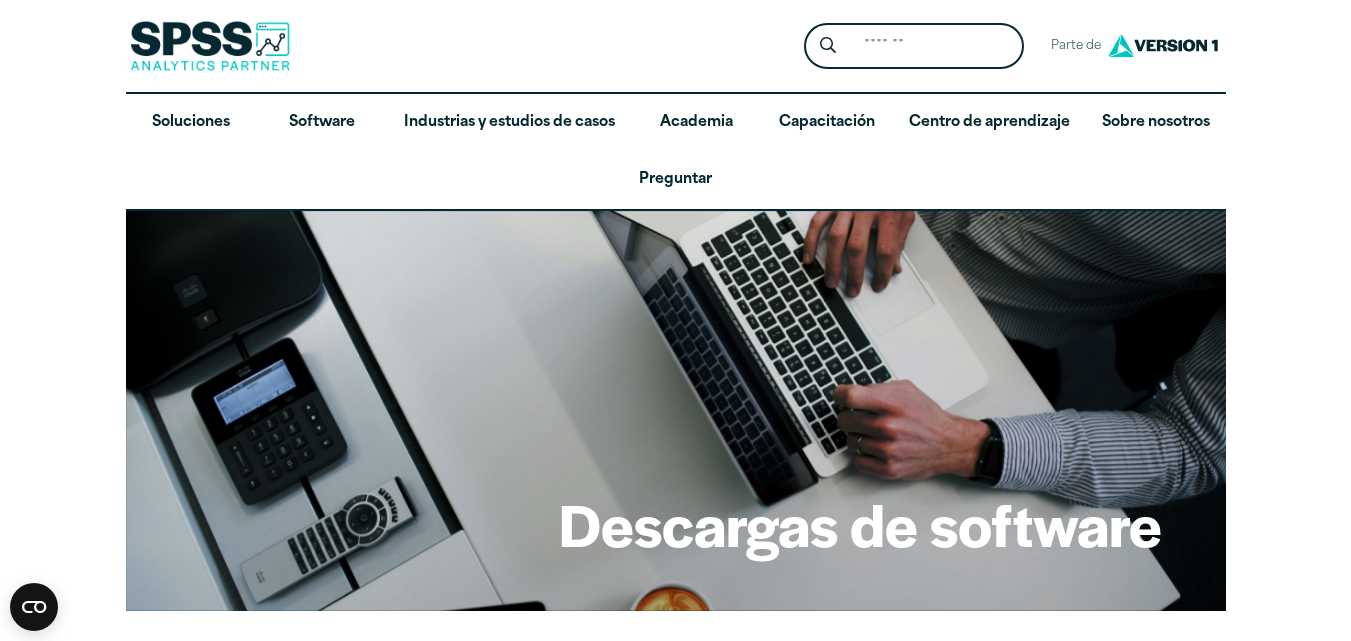 click on "Descargas de software
Bienvenido a nuestro  portal de descargas de clientes de IBM SPSS
Bienvenido a nuestro portal de descargas de SPSS. Aquí encontrará todo el software SPSS disponible para descargar. Asegúrese de que la versión del software que descargue coincida con la versión de su código de activación de licencia de SPSS. Encontrará las instrucciones completas de descarga en la guía de instalación disponible  aquí  .
Si no tiene una licencia, utilice el siguiente enlace para contactarnos.
¿Aún no tienes licencia?  Contáctanos y nuestros expertos te ayudarán a configurarla.
Contáctenos
Seleccione sus descargas de software
+ Add" at bounding box center (675, 1901) 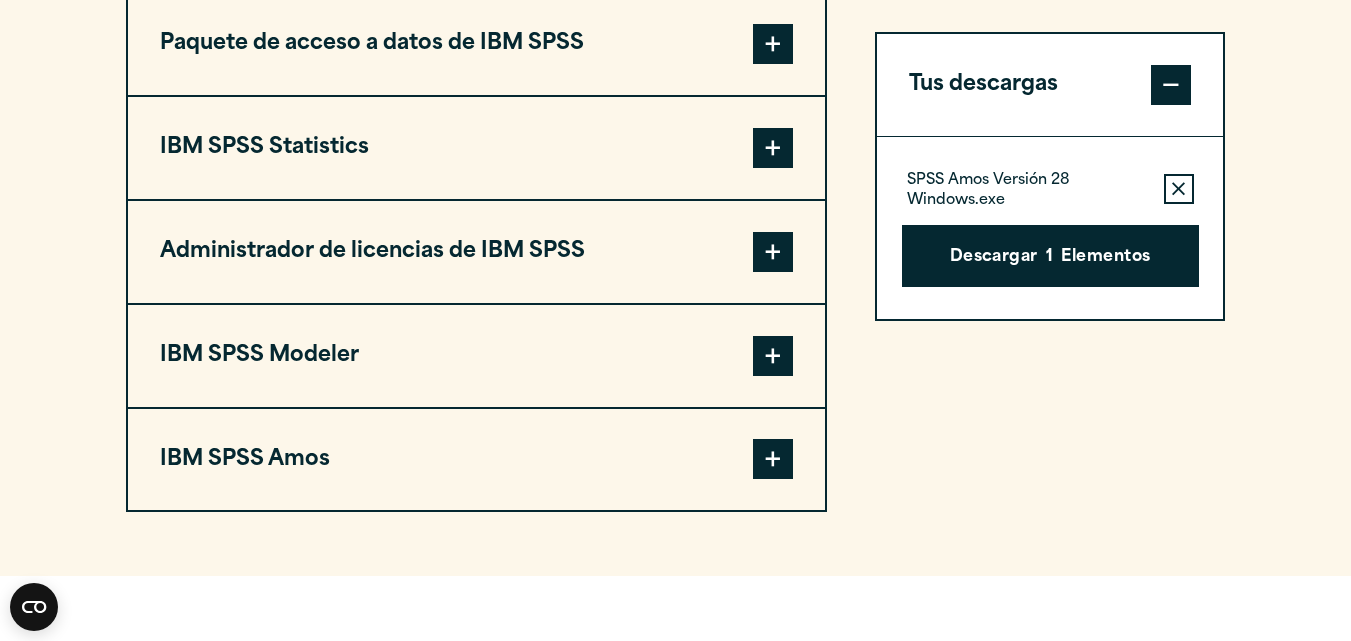 scroll, scrollTop: 1800, scrollLeft: 0, axis: vertical 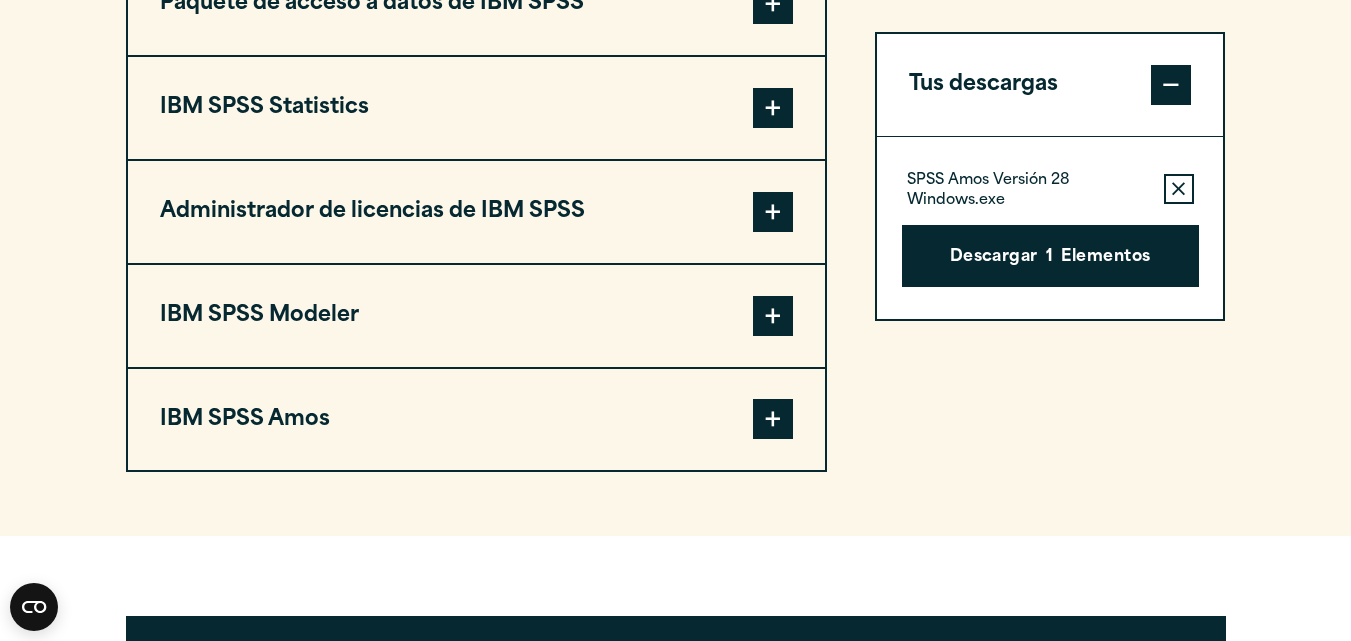 click on "Seleccione sus descargas de software
Usa la tabla a continuación para encontrar y navegar hasta las descargas que desees. Puedes agregar varios archivos a tu paquete antes de descargarlos.
Elija su sistema operativo:
Ventanas
Linux
Macos
Misceláneas
Paquete de acceso a datos de IBM SPSS
1" at bounding box center (675, 57) 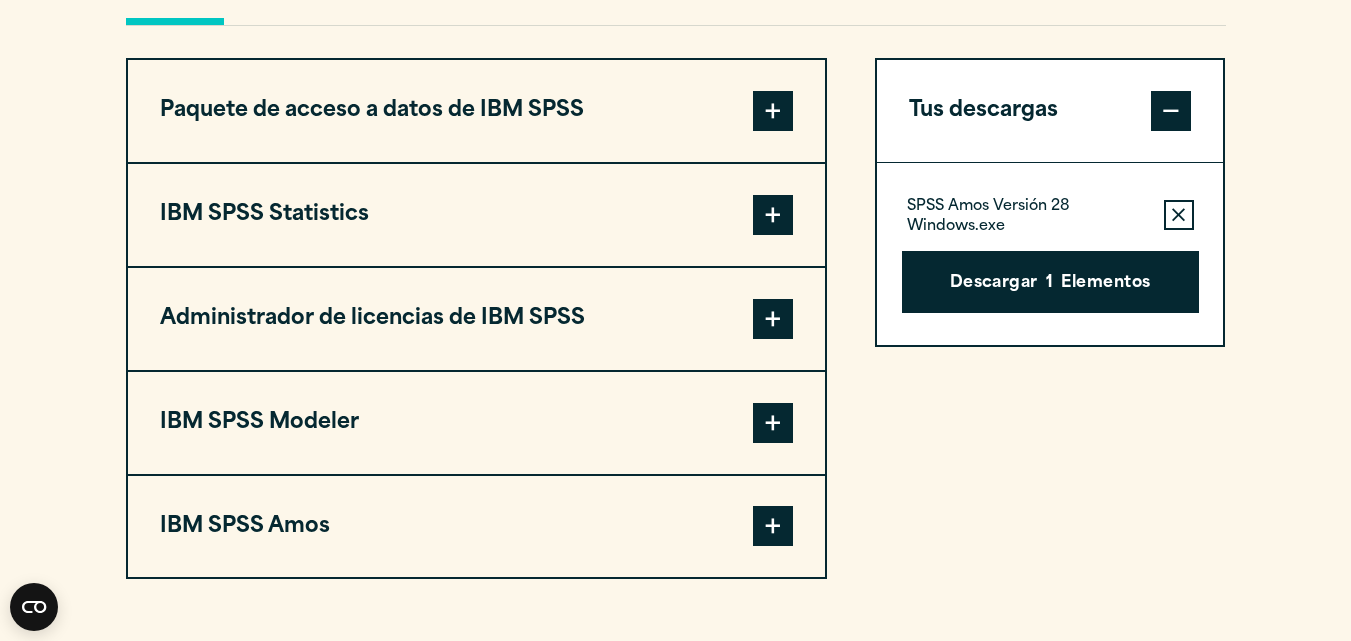 scroll, scrollTop: 1720, scrollLeft: 0, axis: vertical 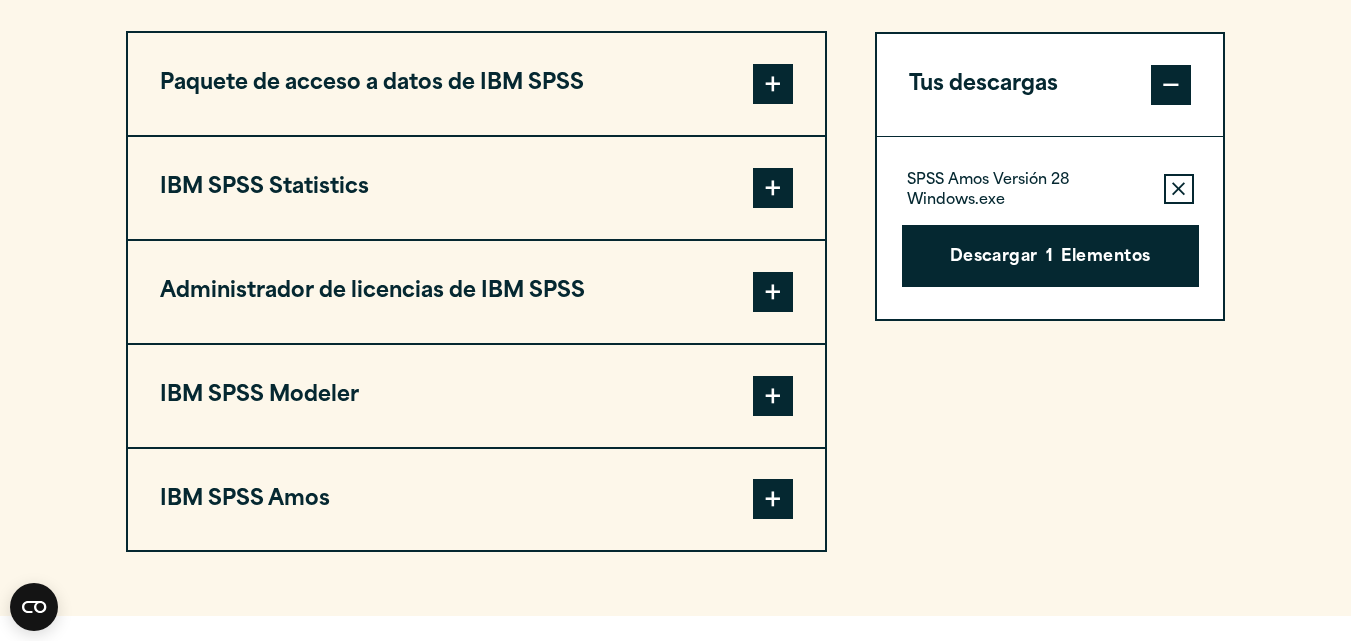 click on "Seleccione sus descargas de software
Usa la tabla a continuación para encontrar y navegar hasta las descargas que desees. Puedes agregar varios archivos a tu paquete antes de descargarlos.
Elija su sistema operativo:
Ventanas
Linux
Macos
Misceláneas
Paquete de acceso a datos de IBM SPSS
1" at bounding box center (675, 137) 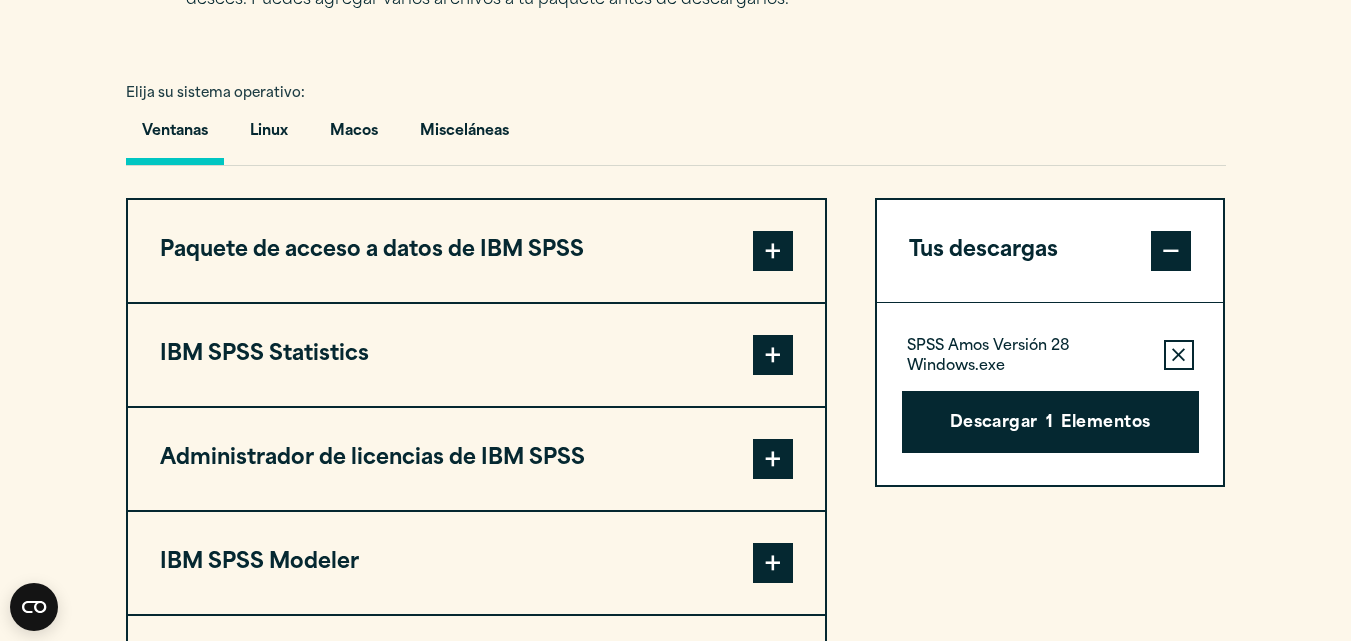 scroll, scrollTop: 1640, scrollLeft: 0, axis: vertical 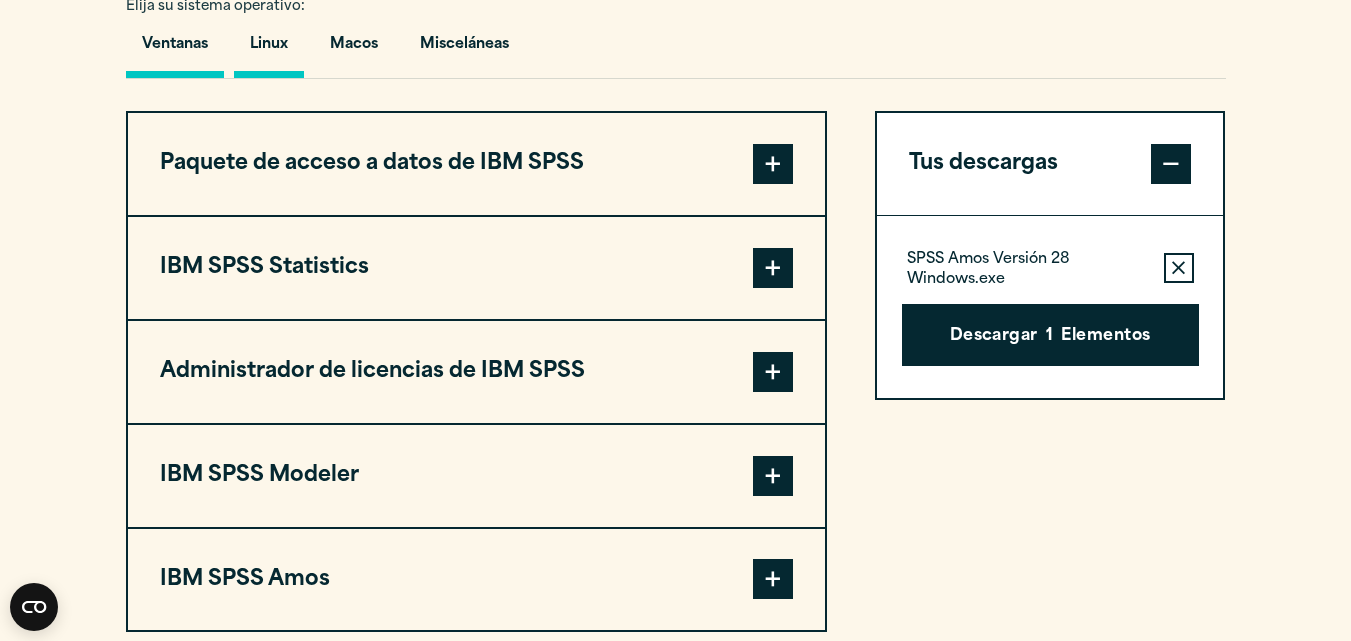 click on "Linux" at bounding box center (269, 44) 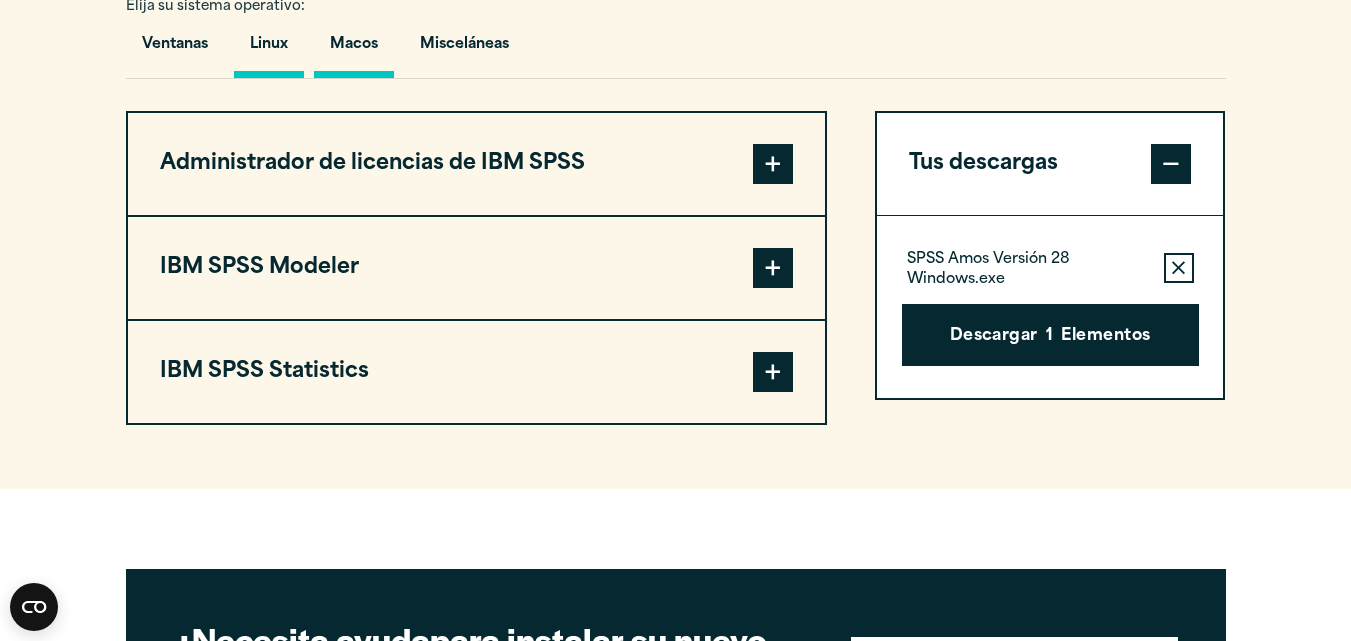 click on "Macos" at bounding box center [354, 44] 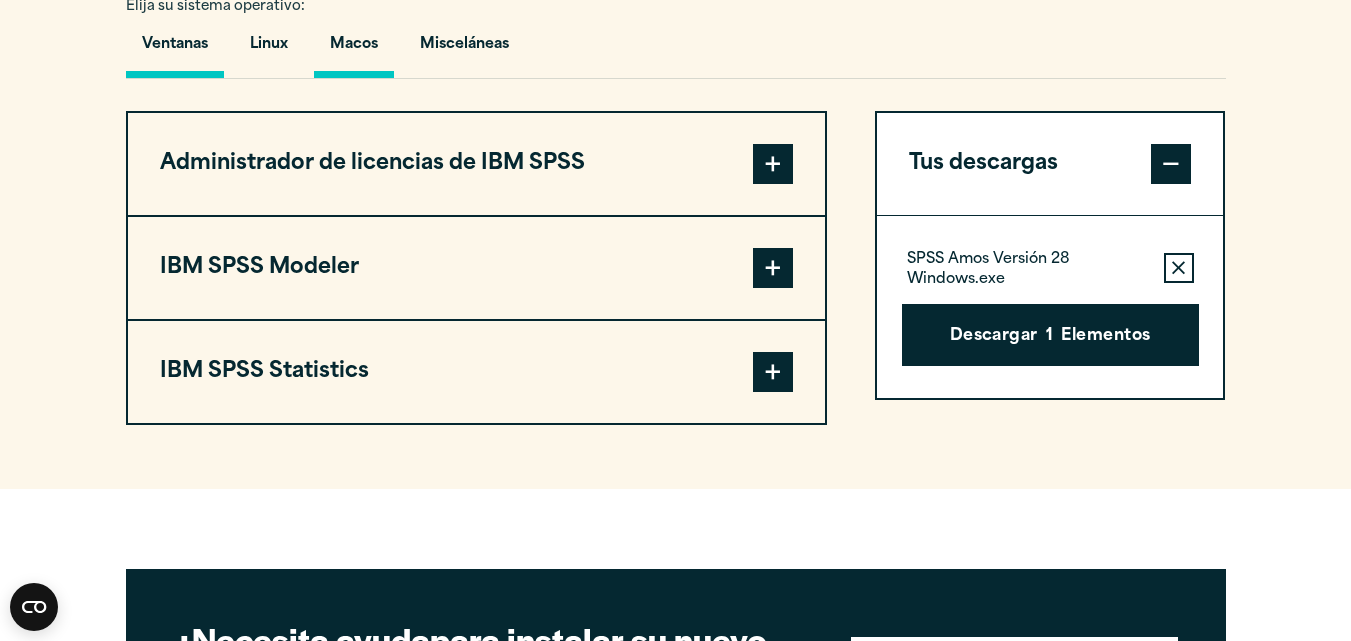 click on "Ventanas" at bounding box center [175, 44] 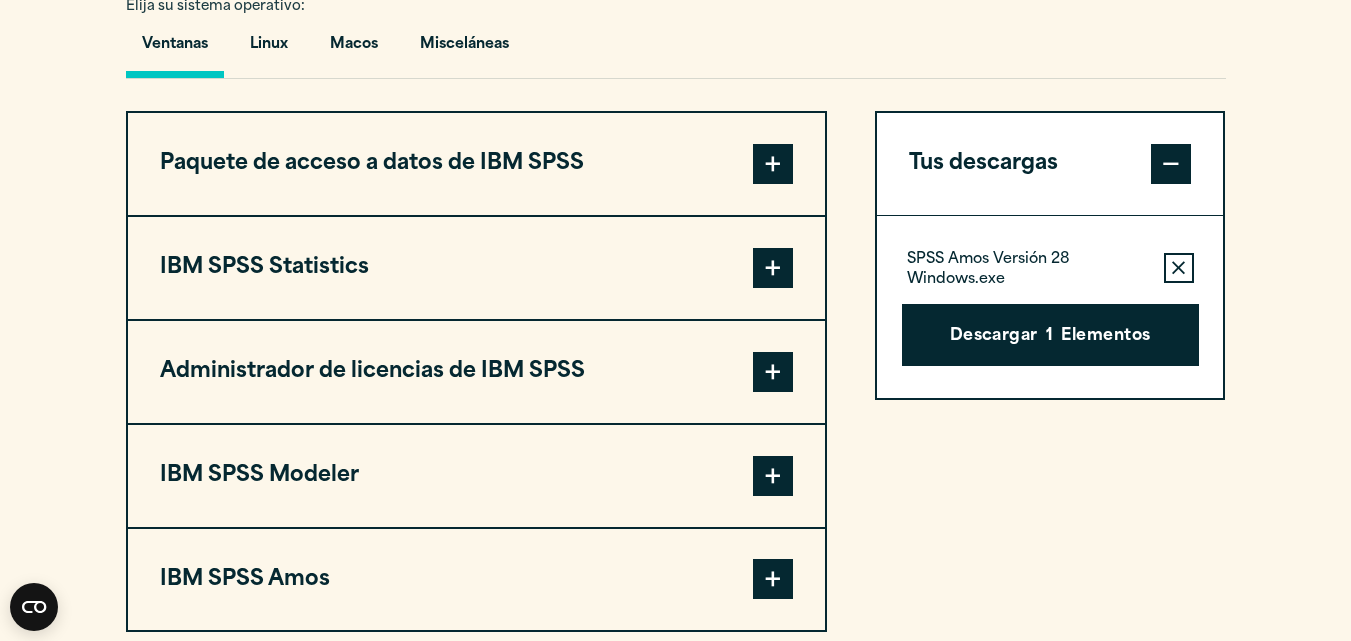 click on "Seleccione sus descargas de software
Usa la tabla a continuación para encontrar y navegar hasta las descargas que desees. Puedes agregar varios archivos a tu paquete antes de descargarlos.
Elija su sistema operativo:
Ventanas
Linux
Macos
Misceláneas
Paquete de acceso a datos de IBM SPSS
1" at bounding box center [675, 217] 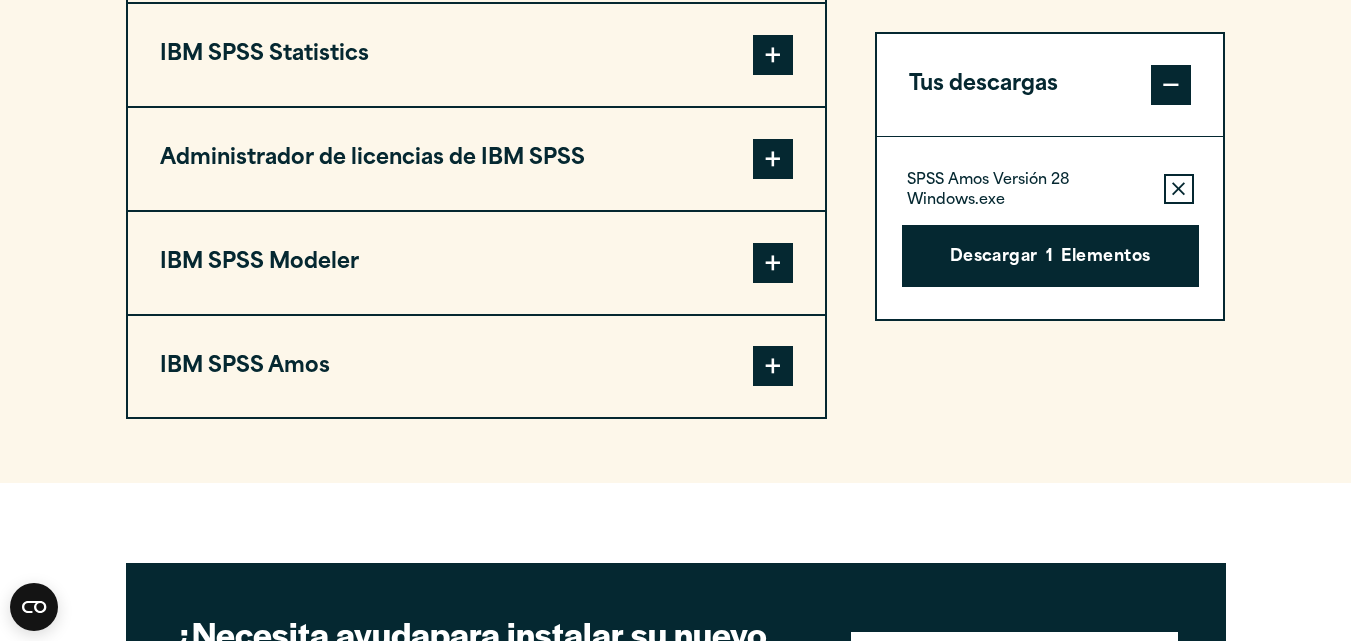scroll, scrollTop: 1813, scrollLeft: 0, axis: vertical 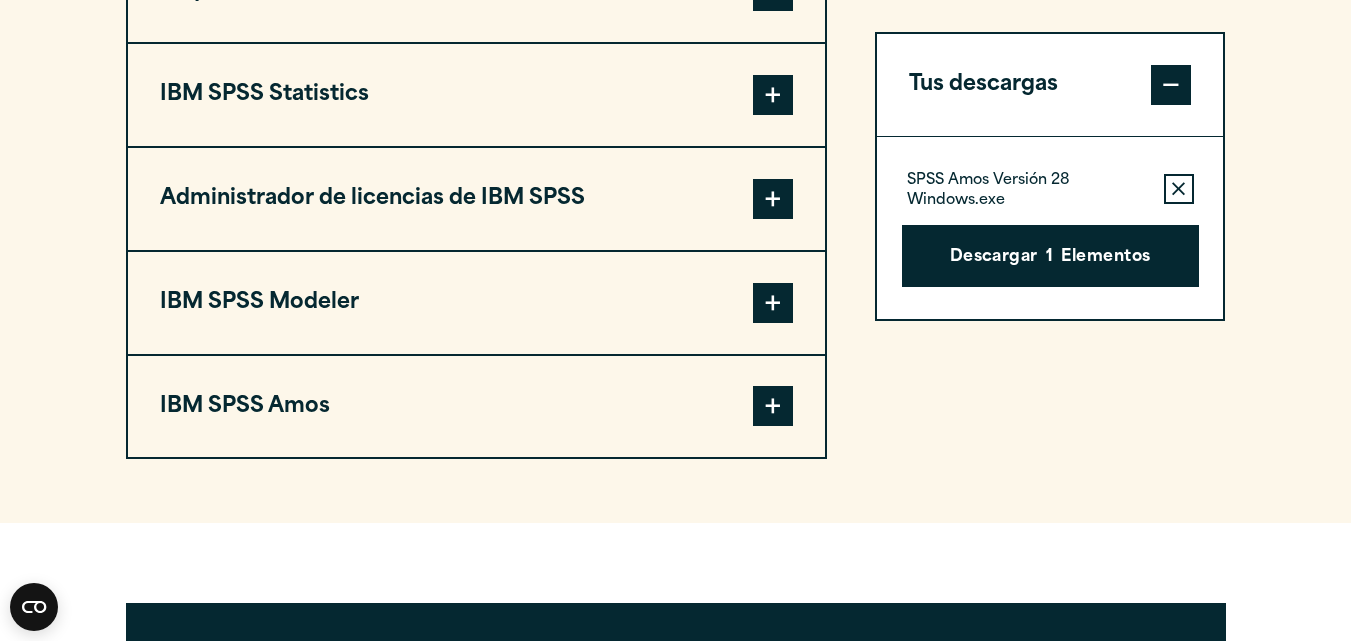 click at bounding box center (773, 406) 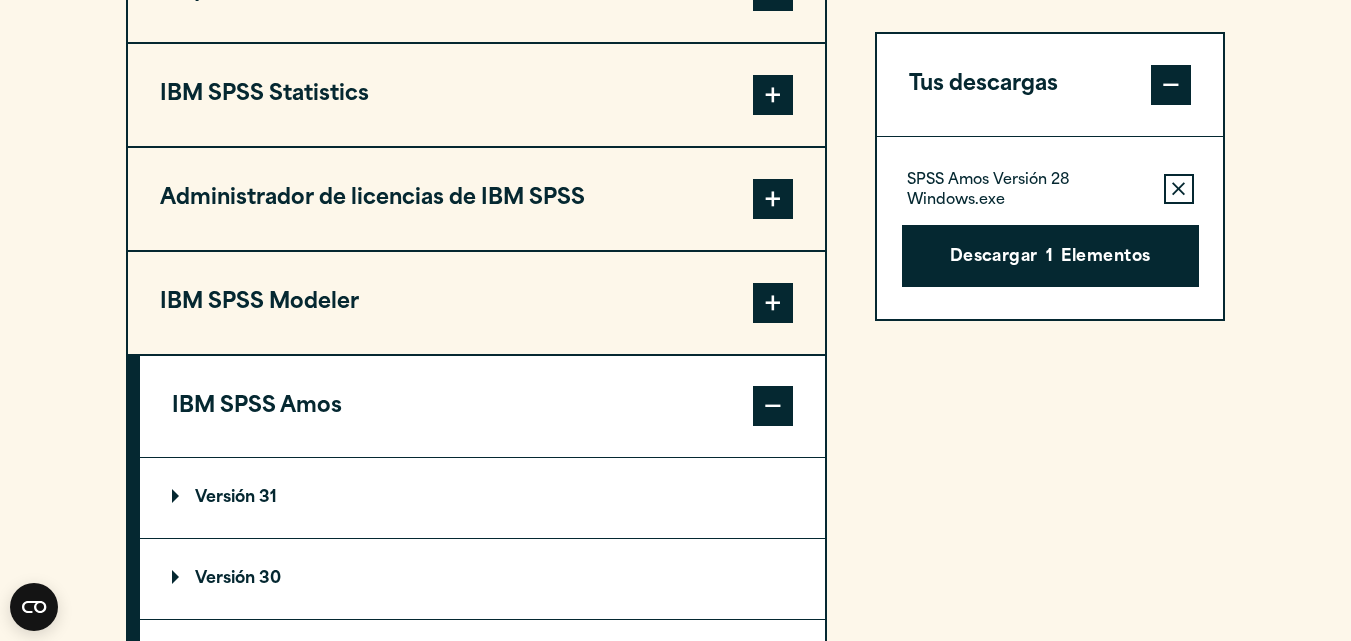click on "Seleccione sus descargas de software
Usa la tabla a continuación para encontrar y navegar hasta las descargas que desees. Puedes agregar varios archivos a tu paquete antes de descargarlos.
Elija su sistema operativo:
Ventanas
Linux
Macos
Misceláneas
Paquete de acceso a datos de IBM SPSS
1" at bounding box center (675, 288) 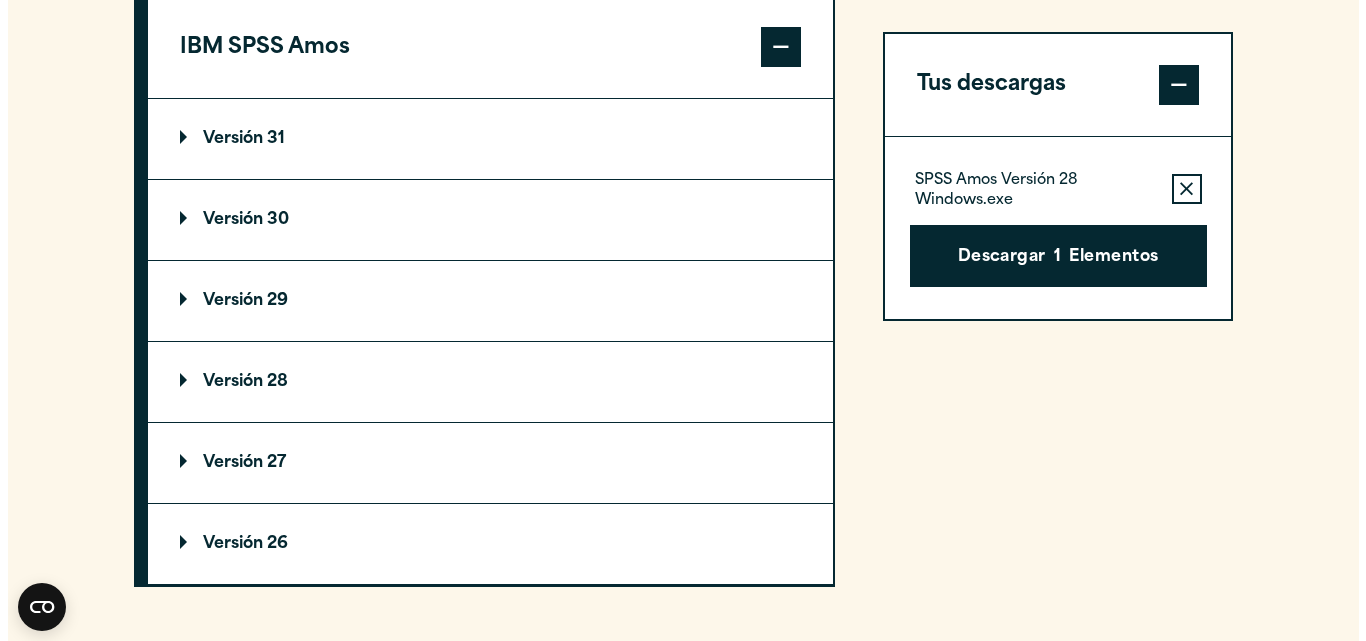 scroll, scrollTop: 2173, scrollLeft: 0, axis: vertical 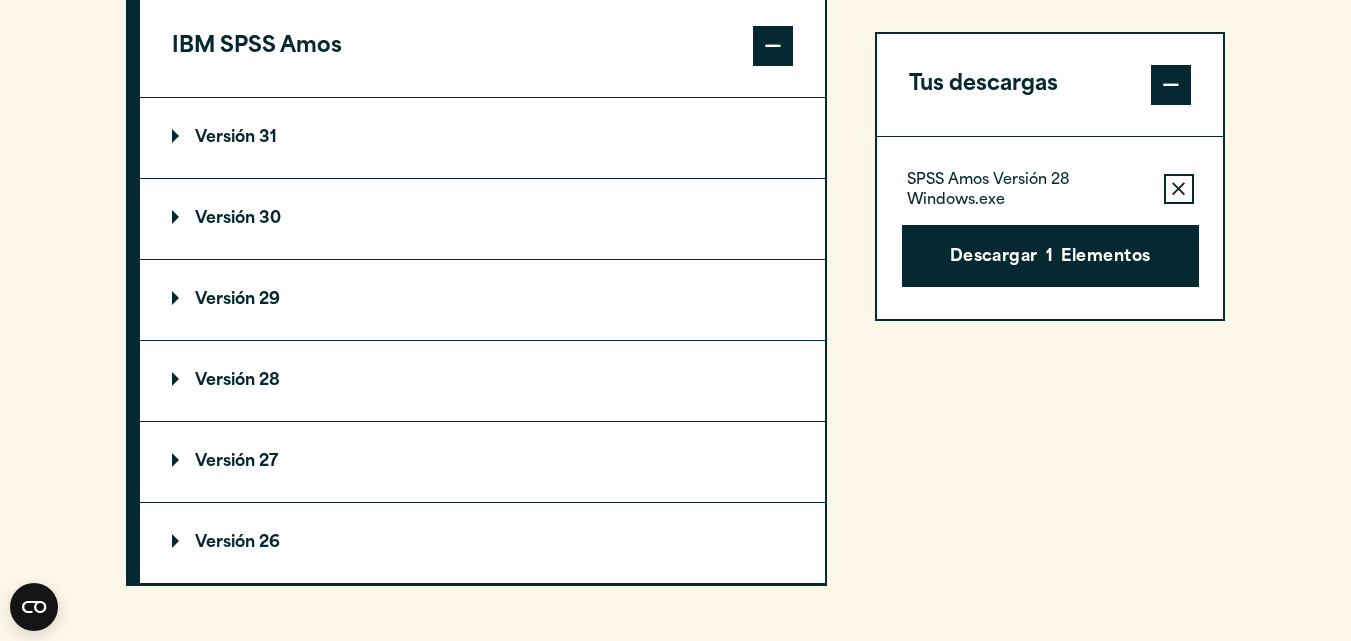 click on "Versión 28" at bounding box center (237, 381) 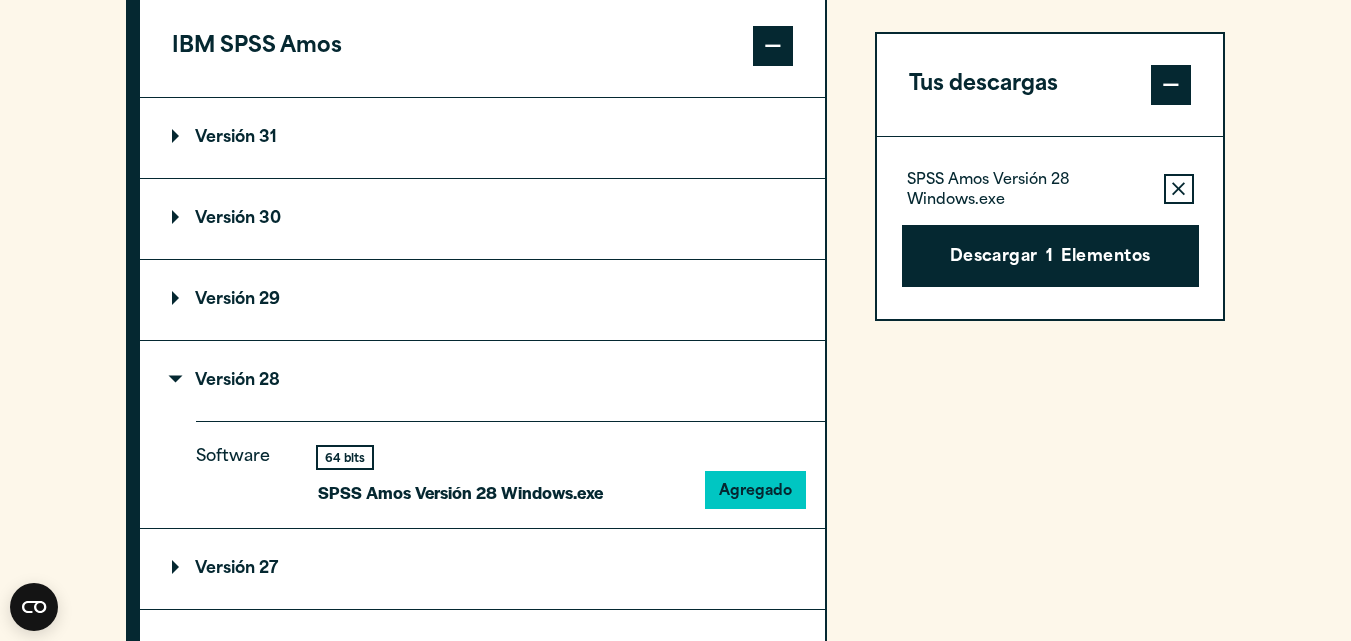 click on "Seleccione sus descargas de software
Usa la tabla a continuación para encontrar y navegar hasta las descargas que desees. Puedes agregar varios archivos a tu paquete antes de descargarlos.
Elija su sistema operativo:
Ventanas
Linux
Macos
Misceláneas
Paquete de acceso a datos de IBM SPSS
1" at bounding box center (675, -19) 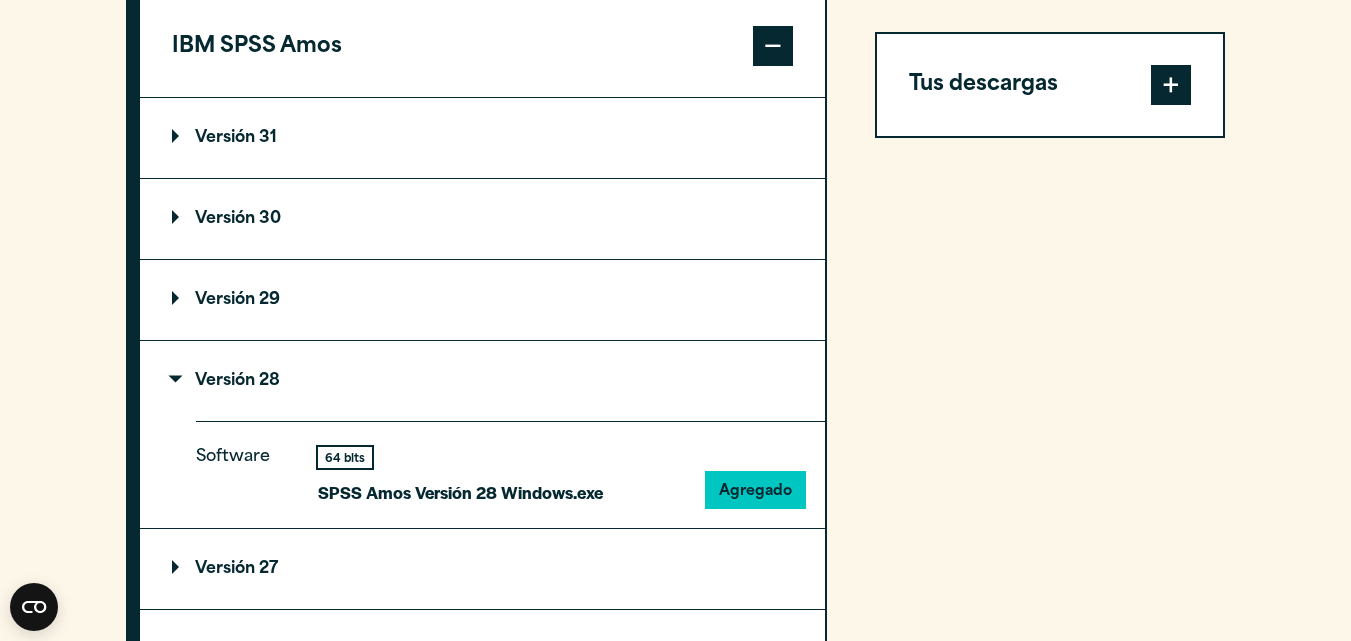 click at bounding box center (1171, 85) 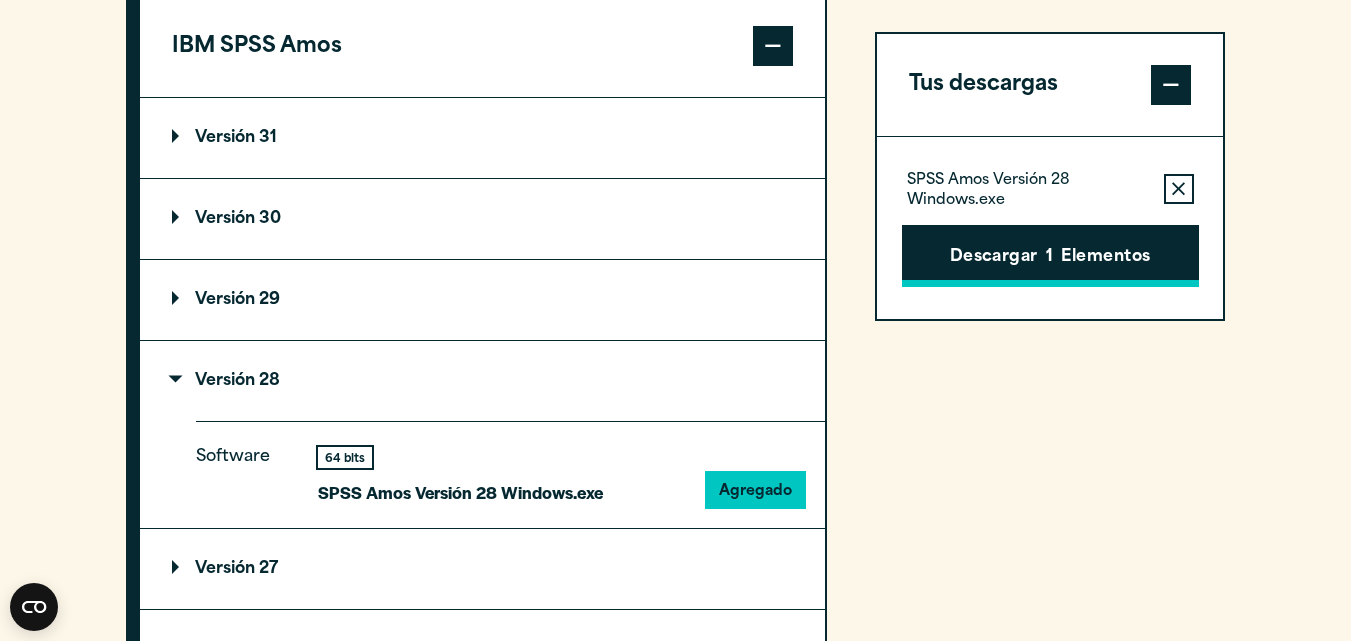 click on "Descargar 1 Elementos" at bounding box center (1050, 256) 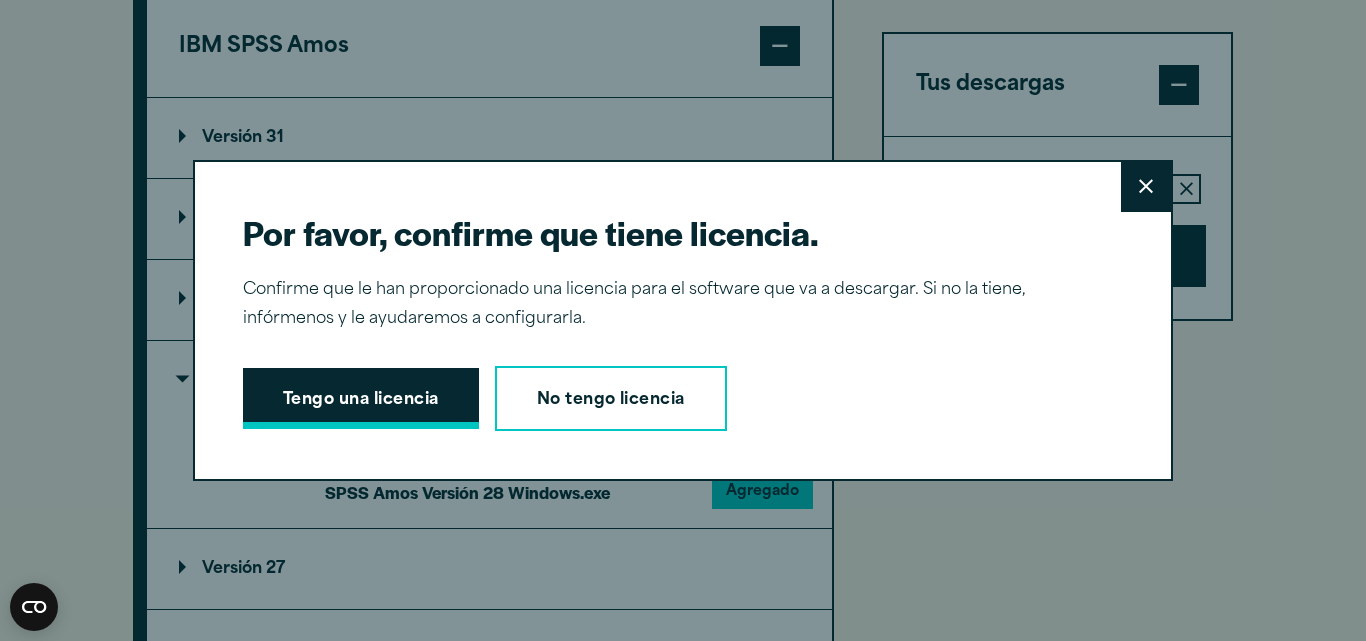 click on "Tengo una licencia" at bounding box center [361, 400] 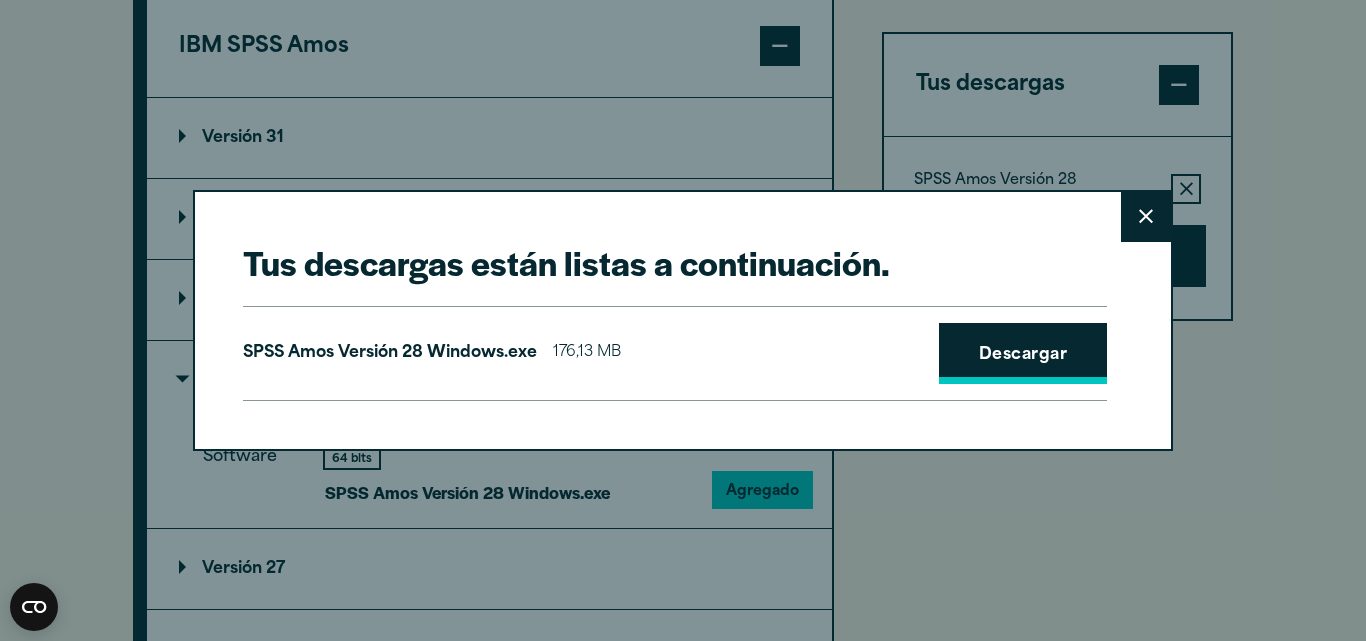 click on "Descargar" at bounding box center [1023, 355] 